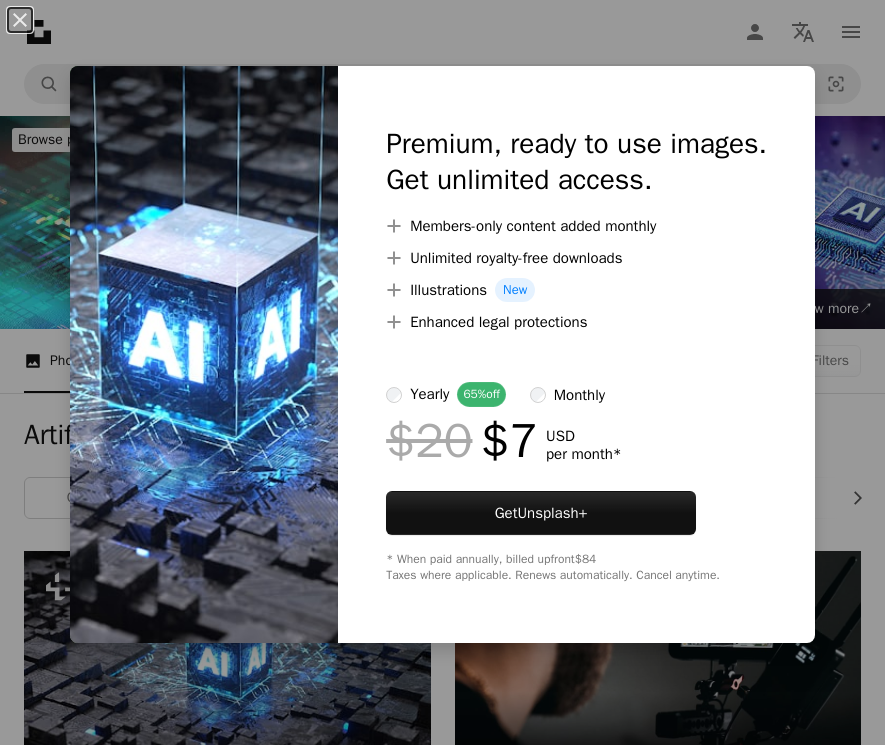 scroll, scrollTop: 468, scrollLeft: 0, axis: vertical 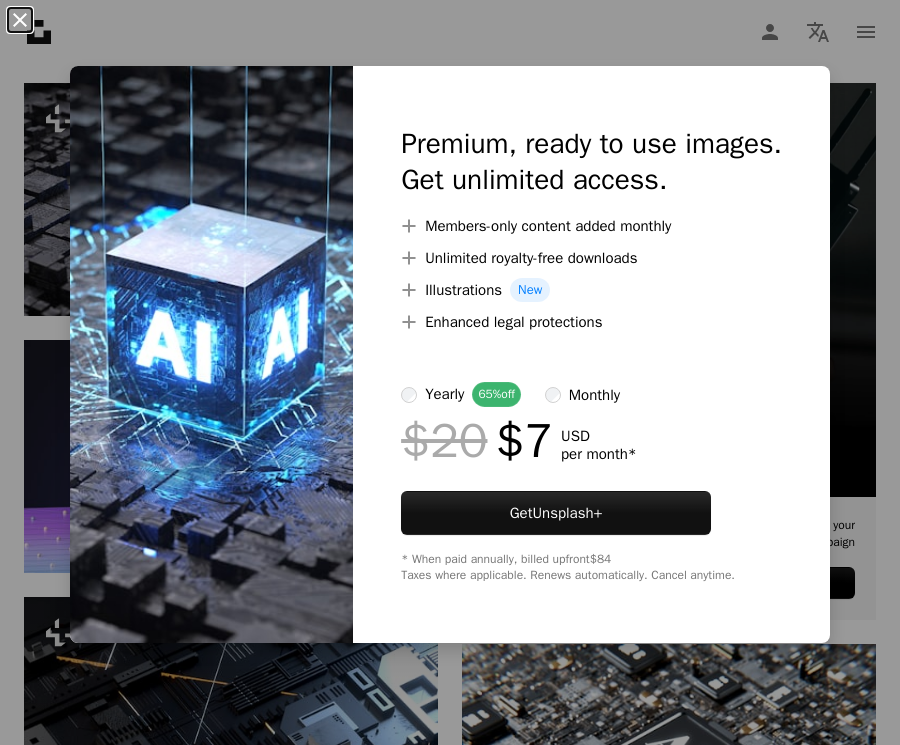 click on "An X shape" at bounding box center [20, 20] 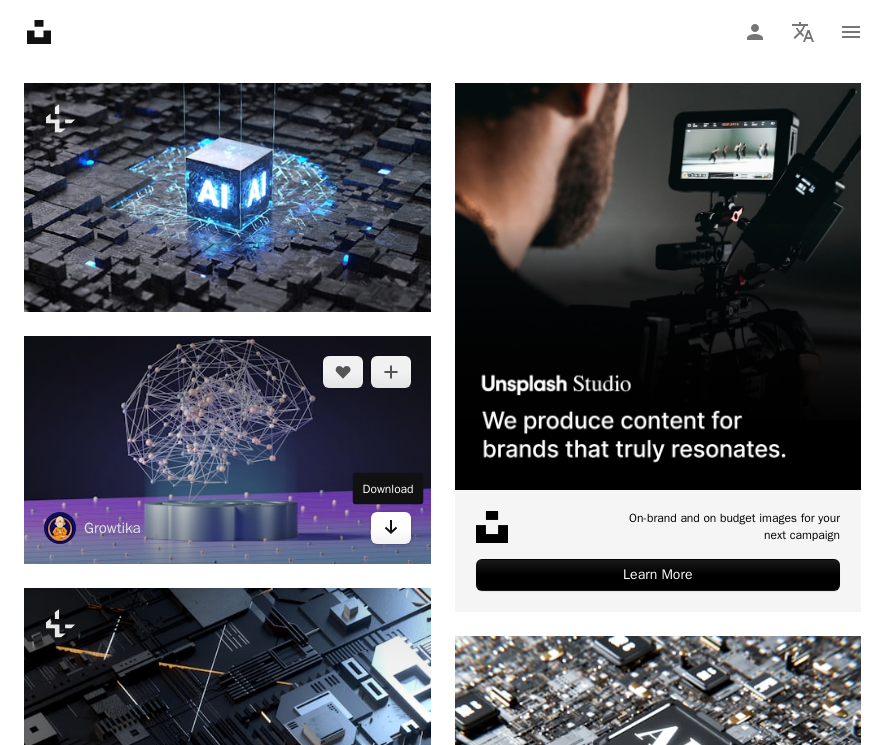 click on "Arrow pointing down" 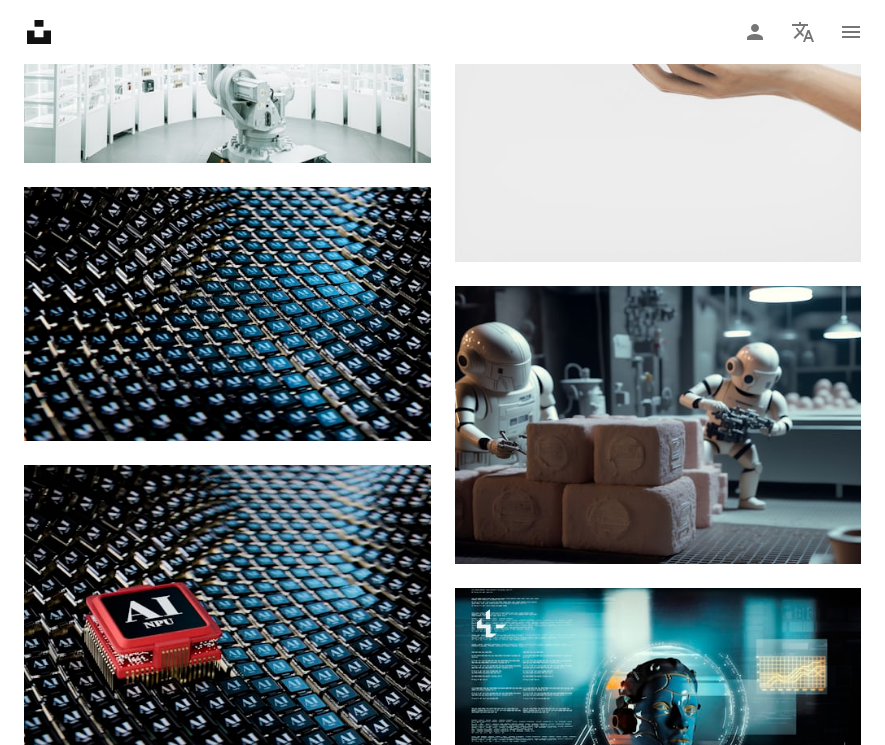 scroll, scrollTop: 3065, scrollLeft: 0, axis: vertical 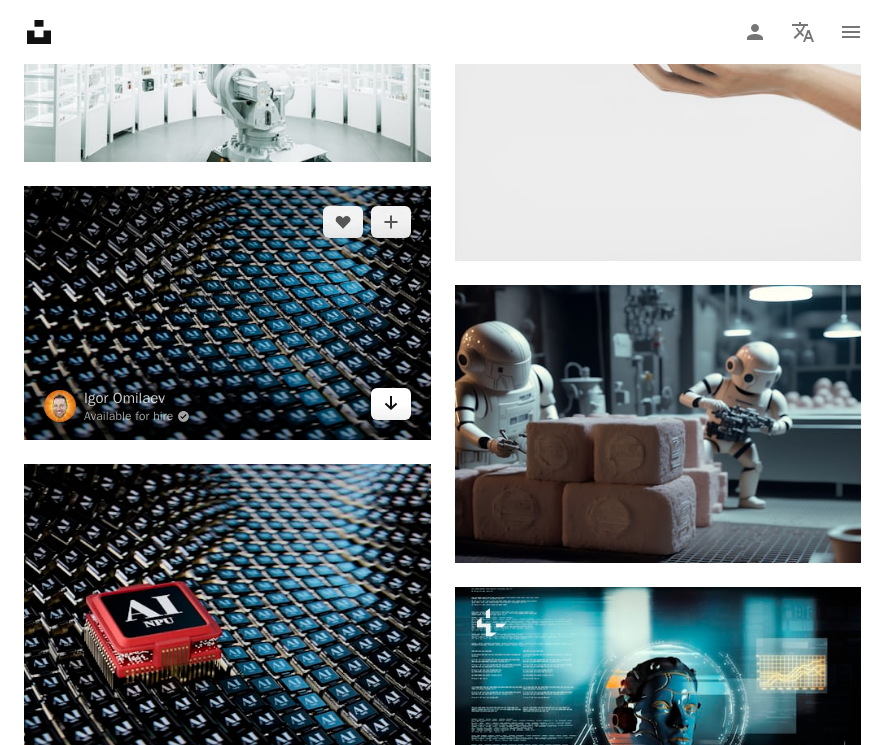 click on "Arrow pointing down" at bounding box center [391, 404] 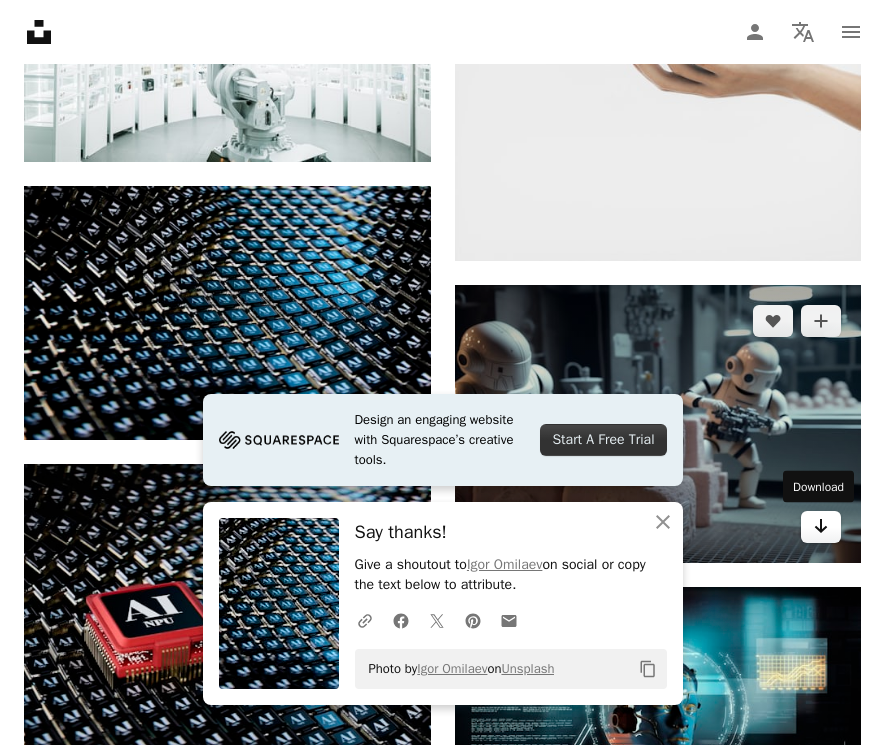 click on "Arrow pointing down" 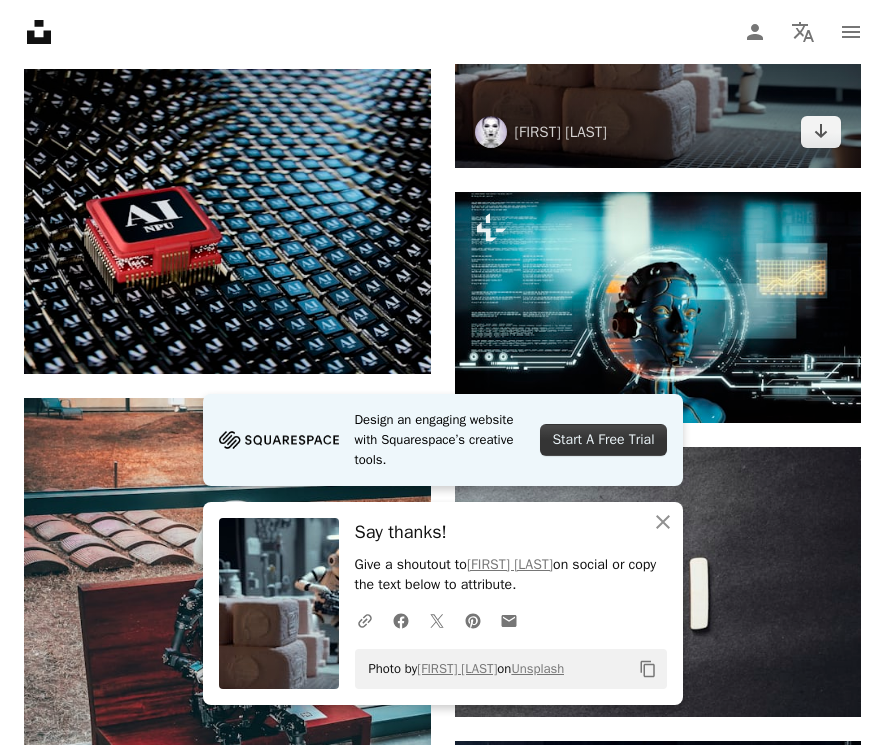 scroll, scrollTop: 3448, scrollLeft: 0, axis: vertical 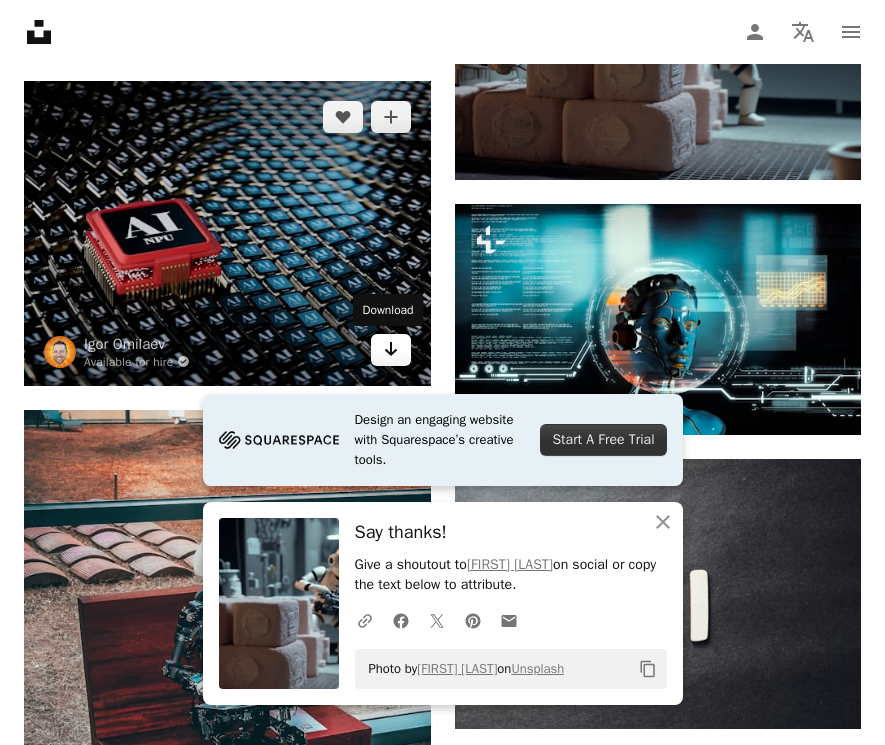 click on "Arrow pointing down" 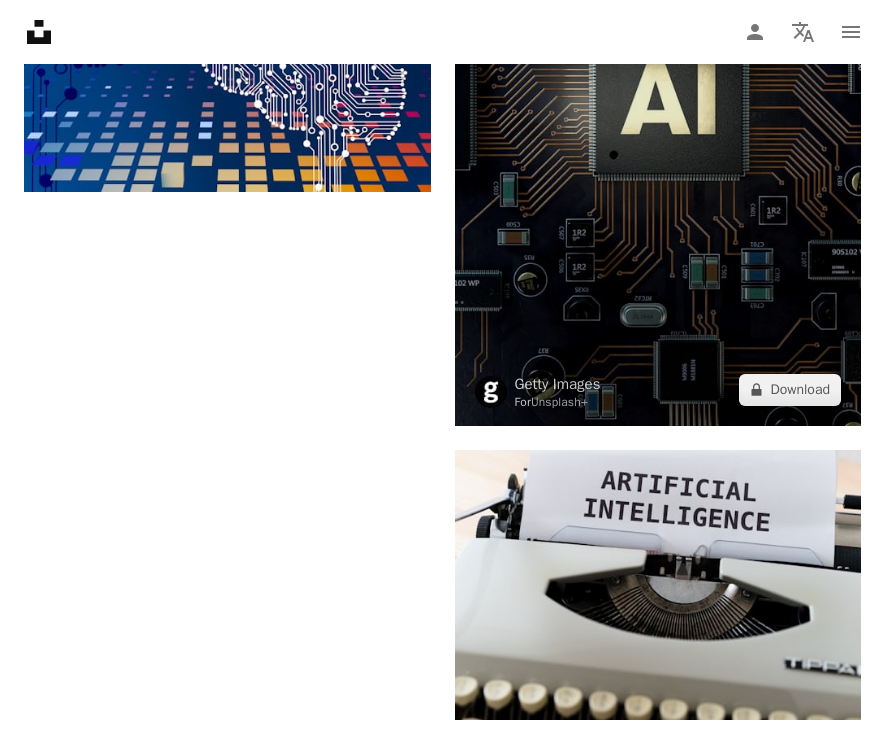 scroll, scrollTop: 4441, scrollLeft: 0, axis: vertical 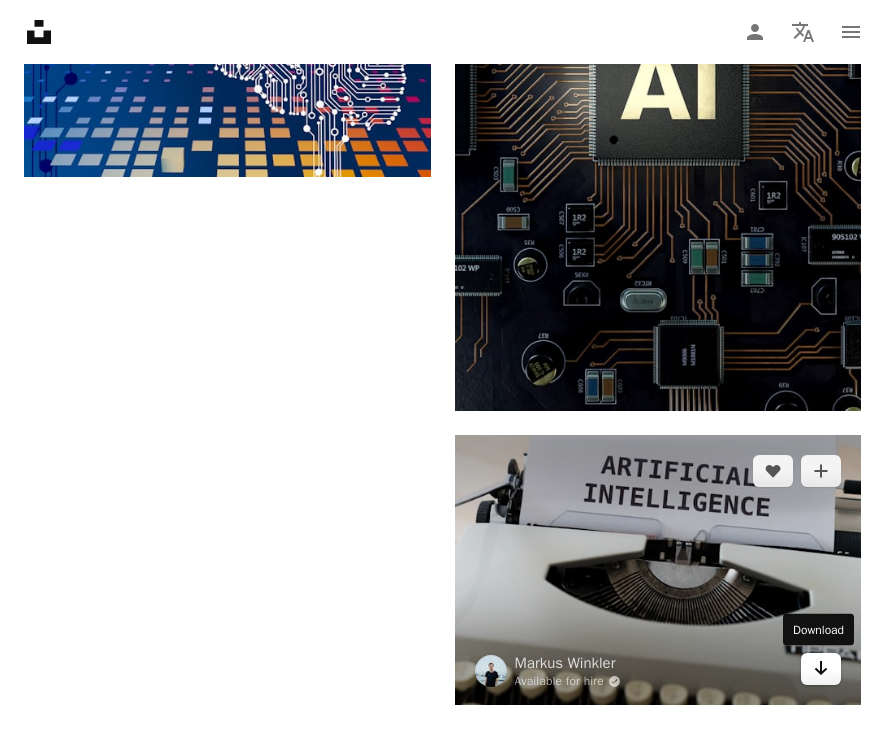 click on "Arrow pointing down" 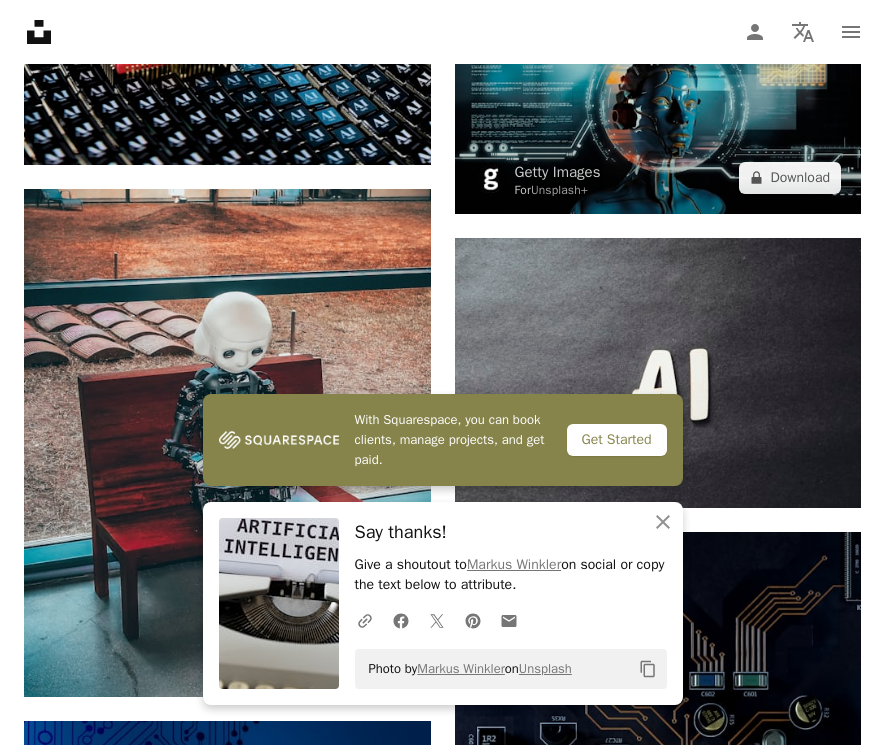 scroll, scrollTop: 3666, scrollLeft: 0, axis: vertical 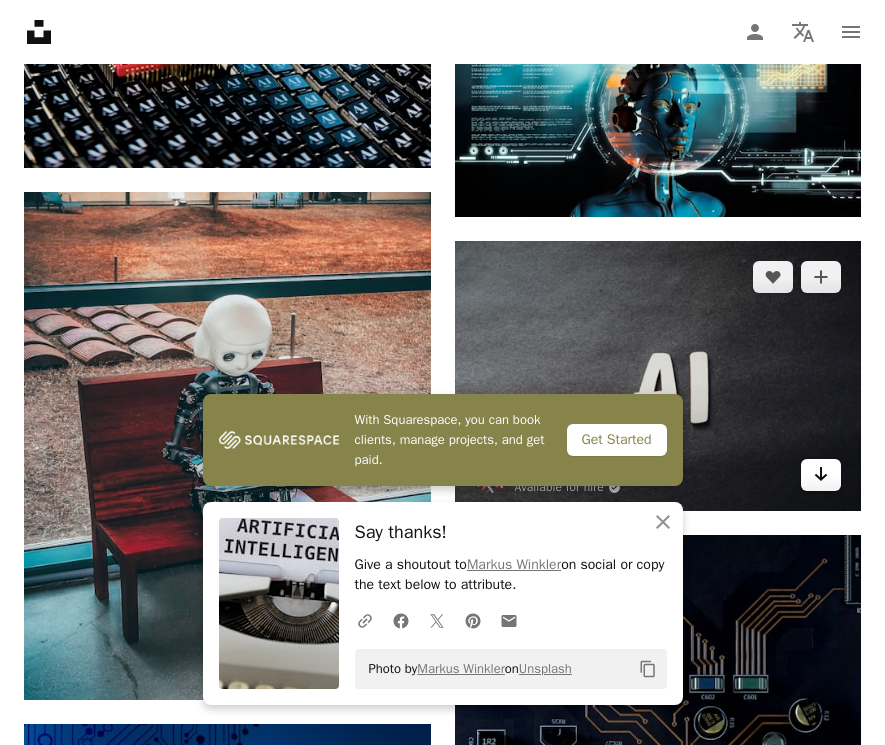 click on "Arrow pointing down" 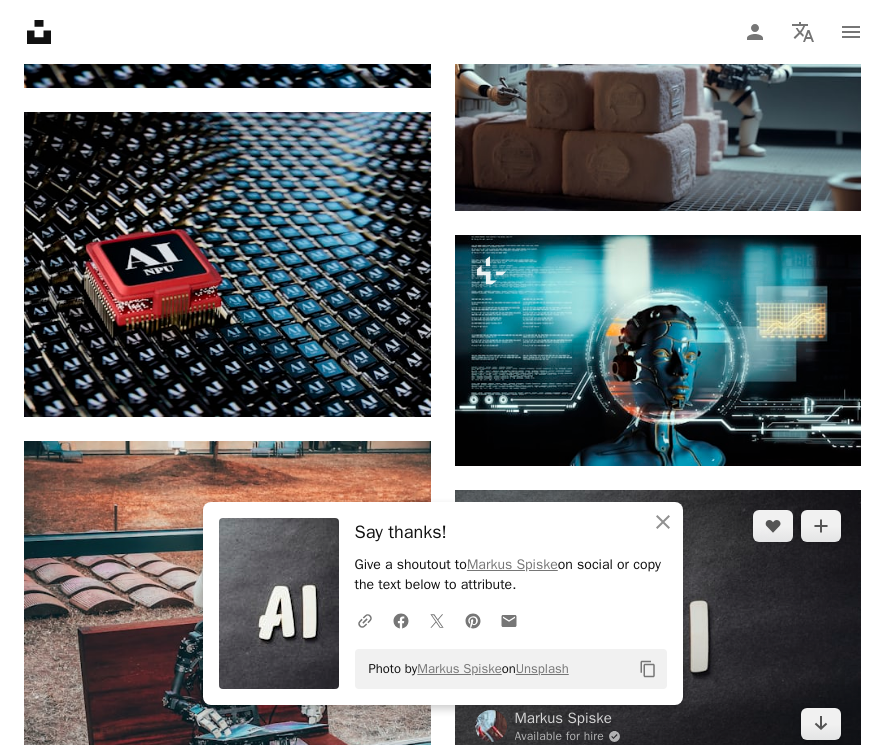 scroll, scrollTop: 3409, scrollLeft: 0, axis: vertical 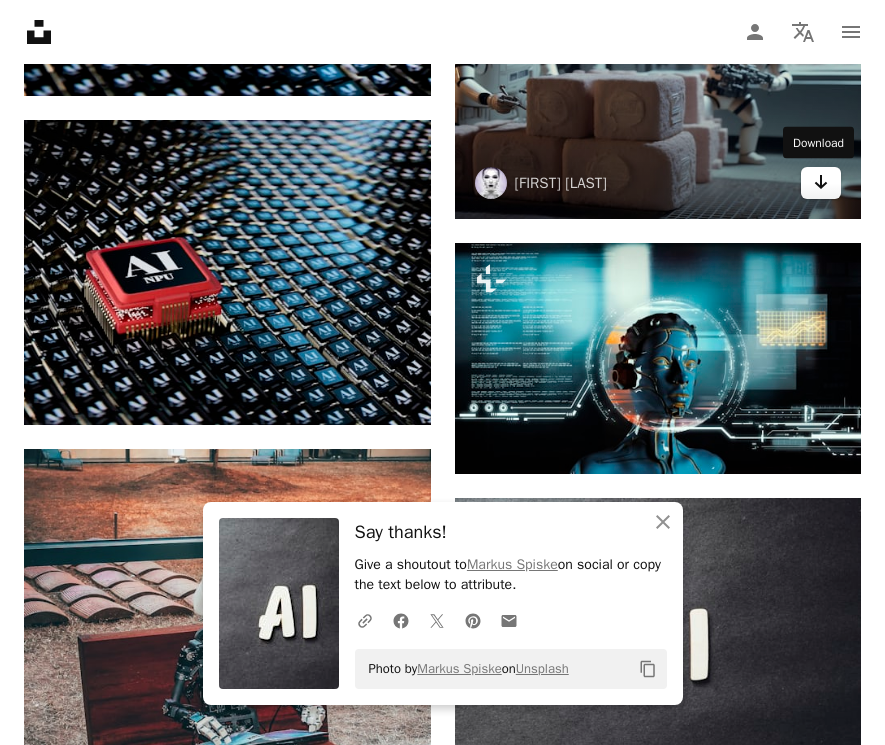 click 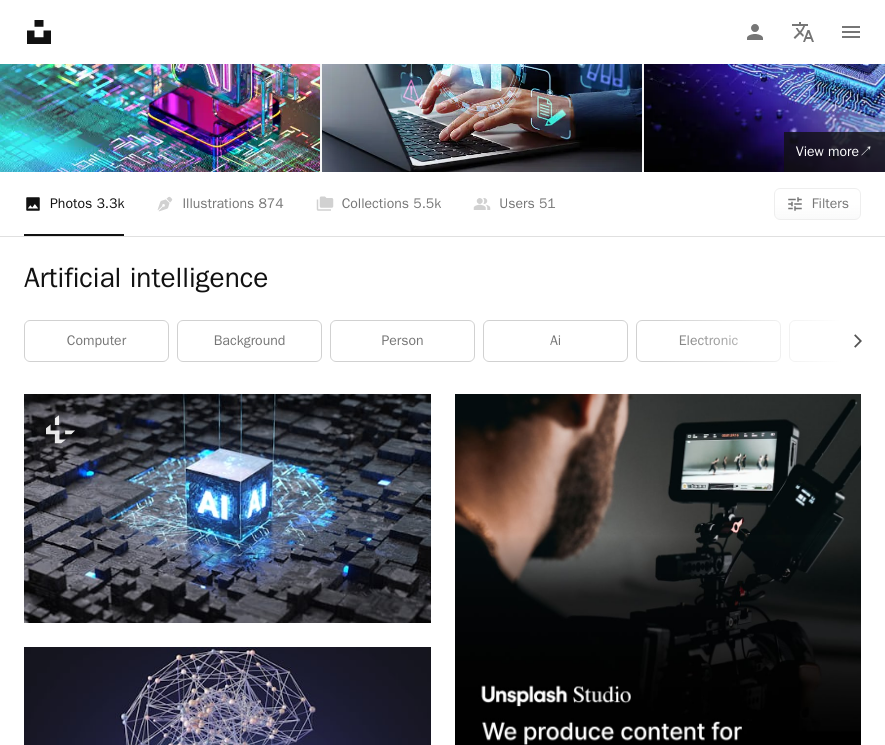 scroll, scrollTop: 170, scrollLeft: 0, axis: vertical 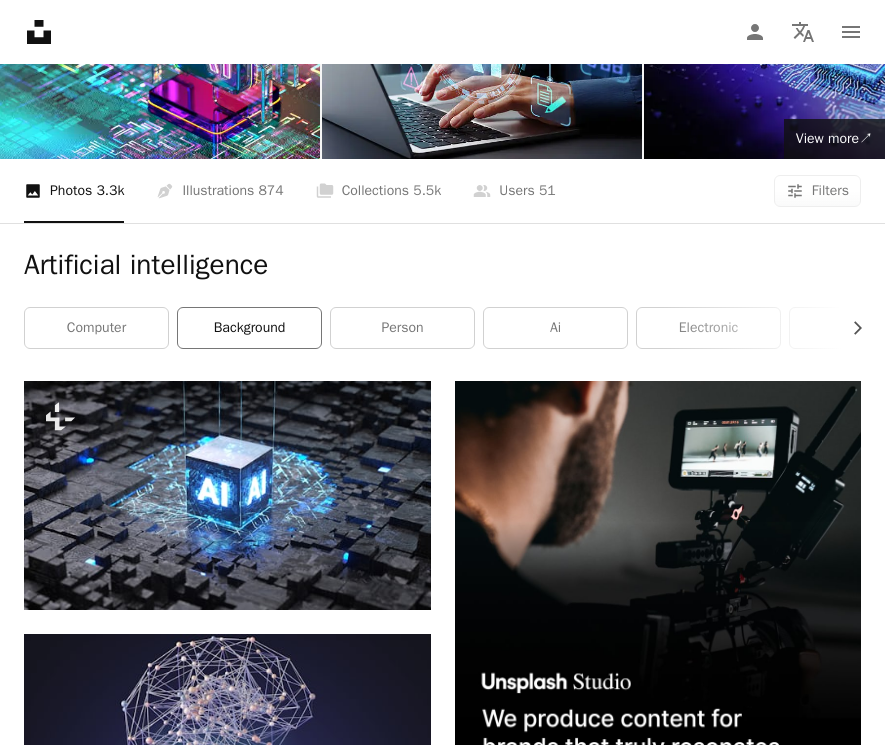click on "background" at bounding box center (249, 328) 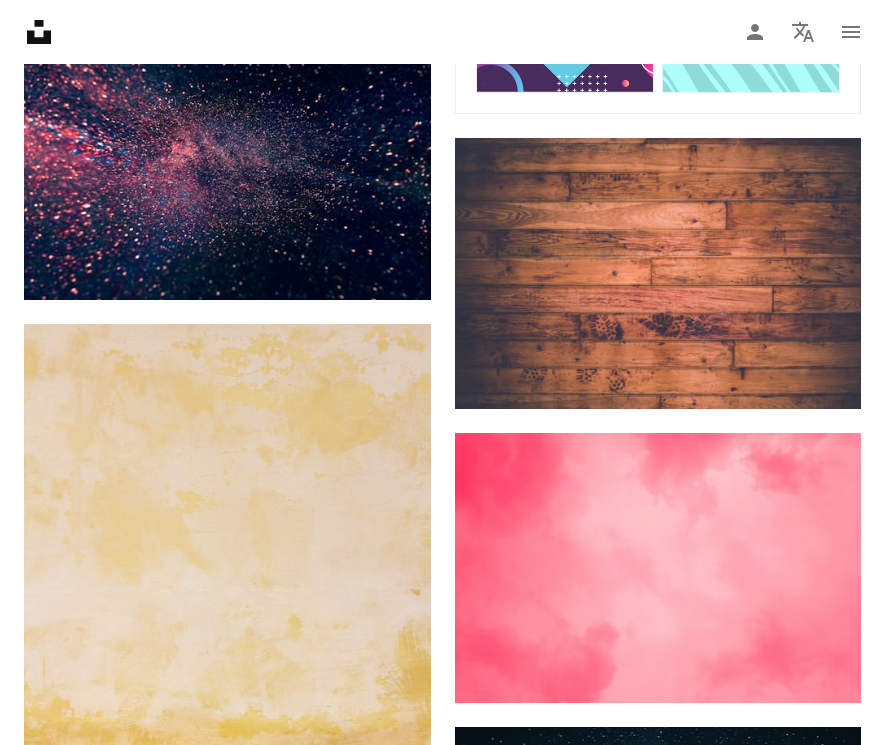 scroll, scrollTop: 1432, scrollLeft: 0, axis: vertical 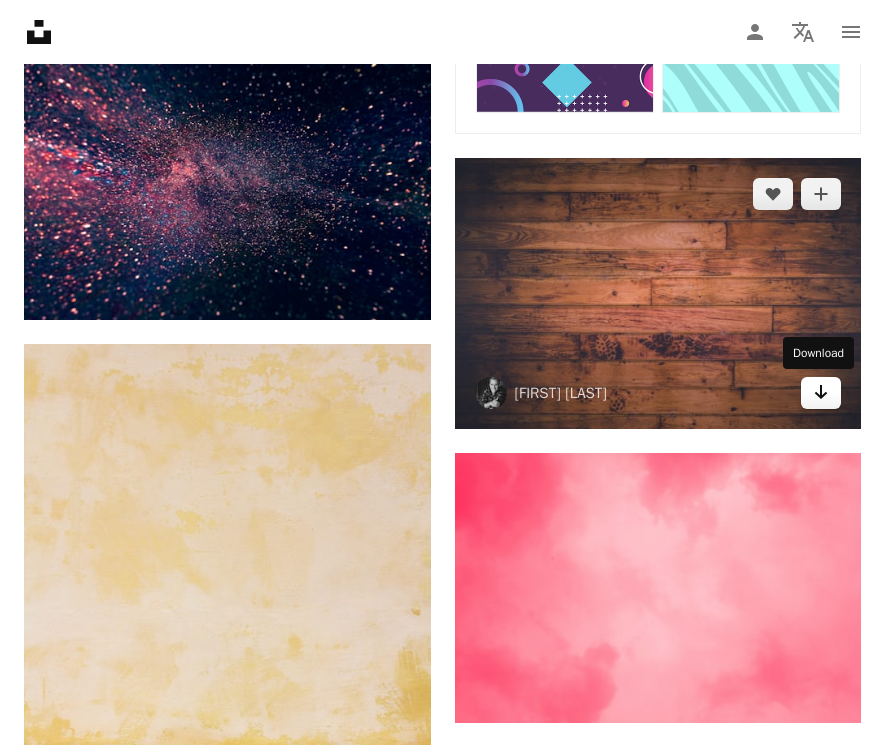 click on "Arrow pointing down" 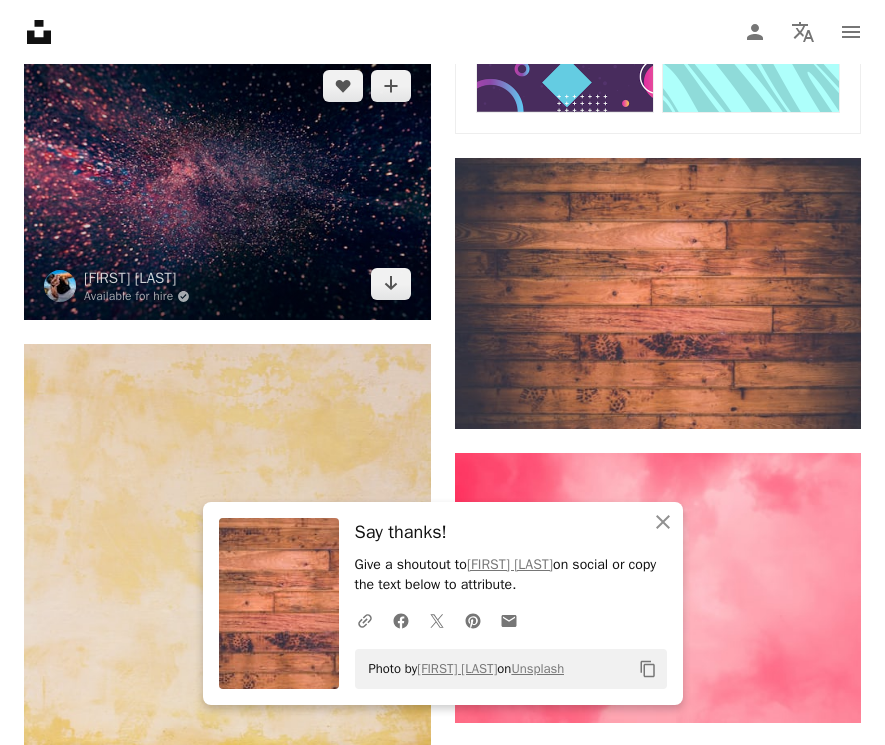 click at bounding box center [227, 185] 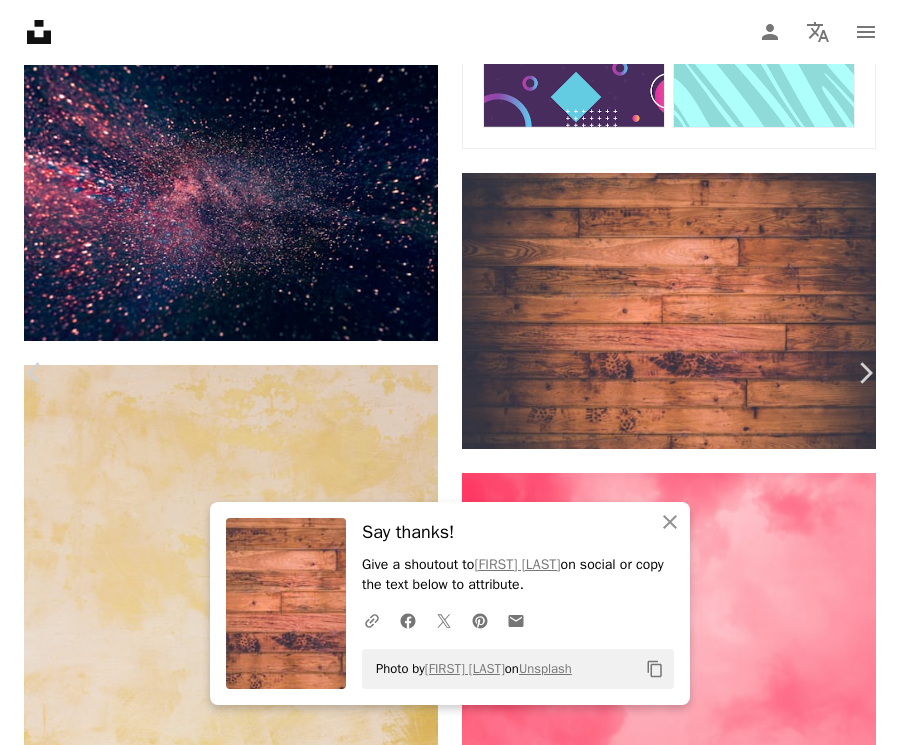 click on "An X shape" at bounding box center (20, 20) 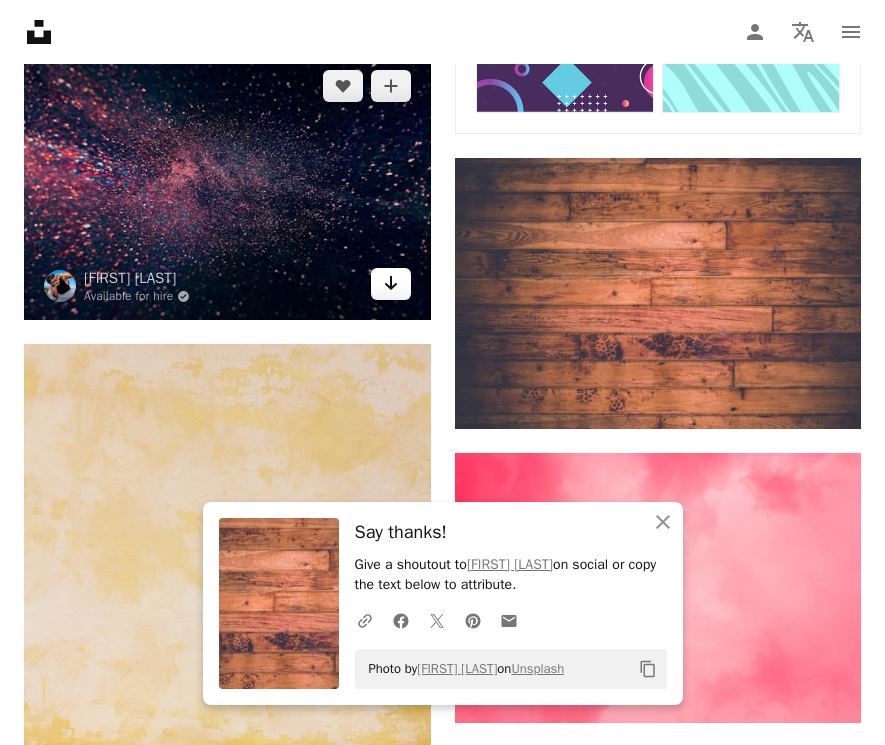 click on "Arrow pointing down" at bounding box center [391, 284] 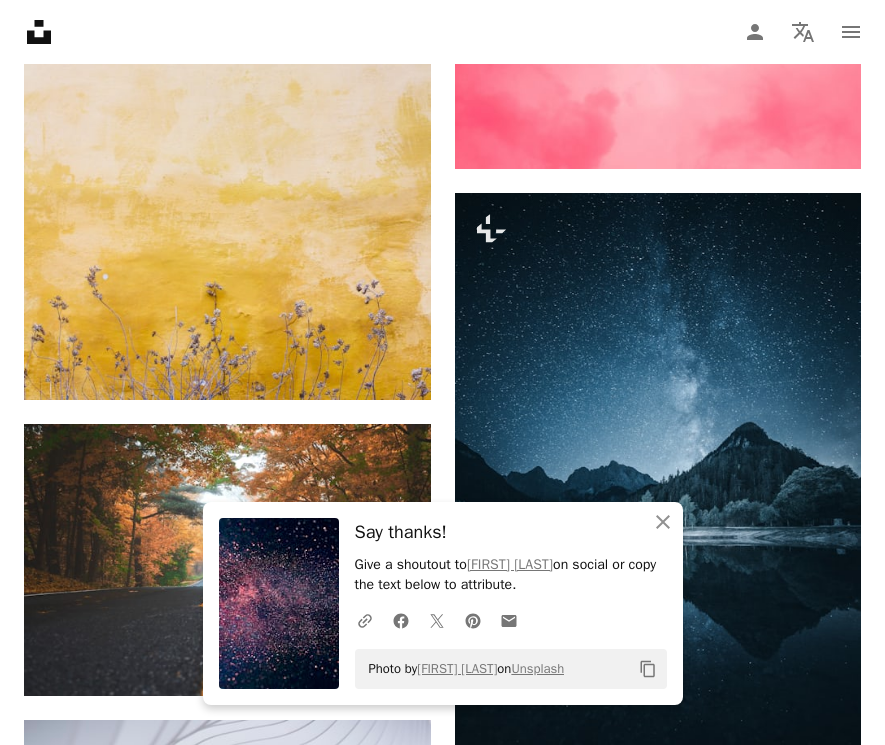 scroll, scrollTop: 2003, scrollLeft: 0, axis: vertical 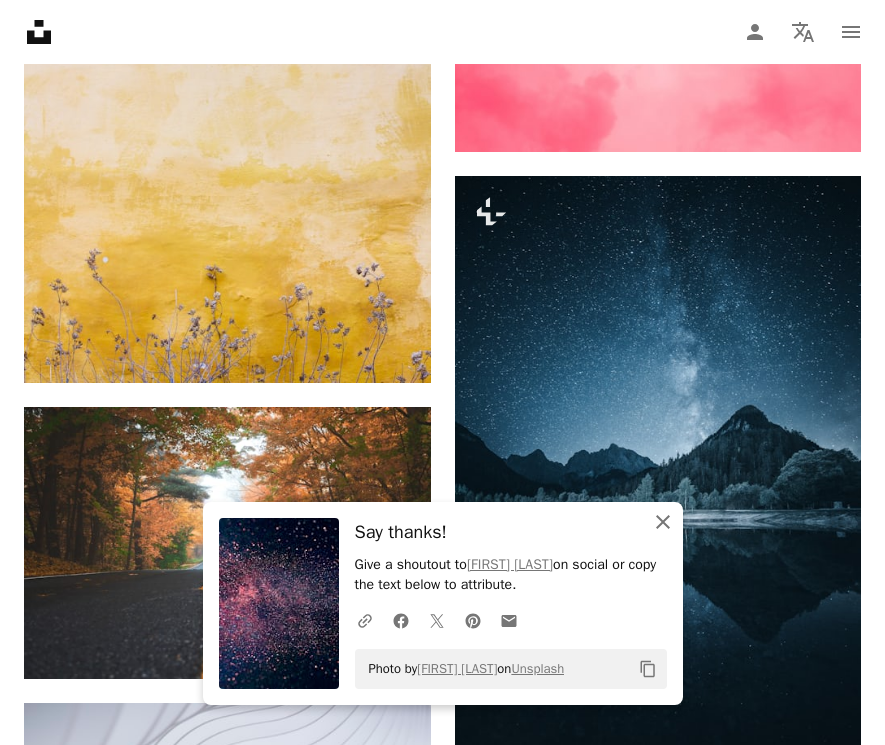 click 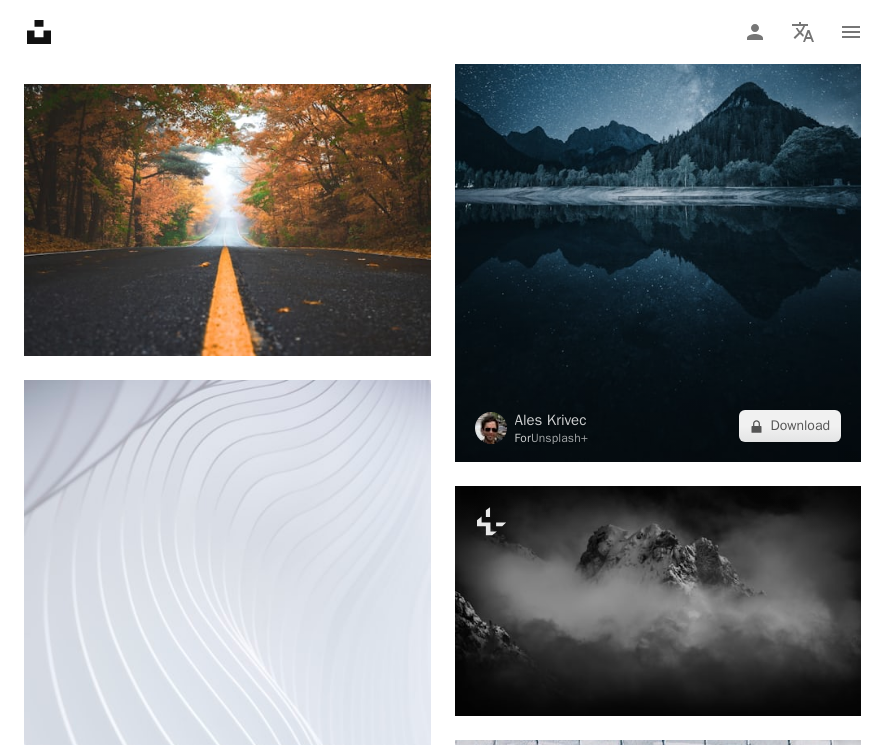 scroll, scrollTop: 2356, scrollLeft: 0, axis: vertical 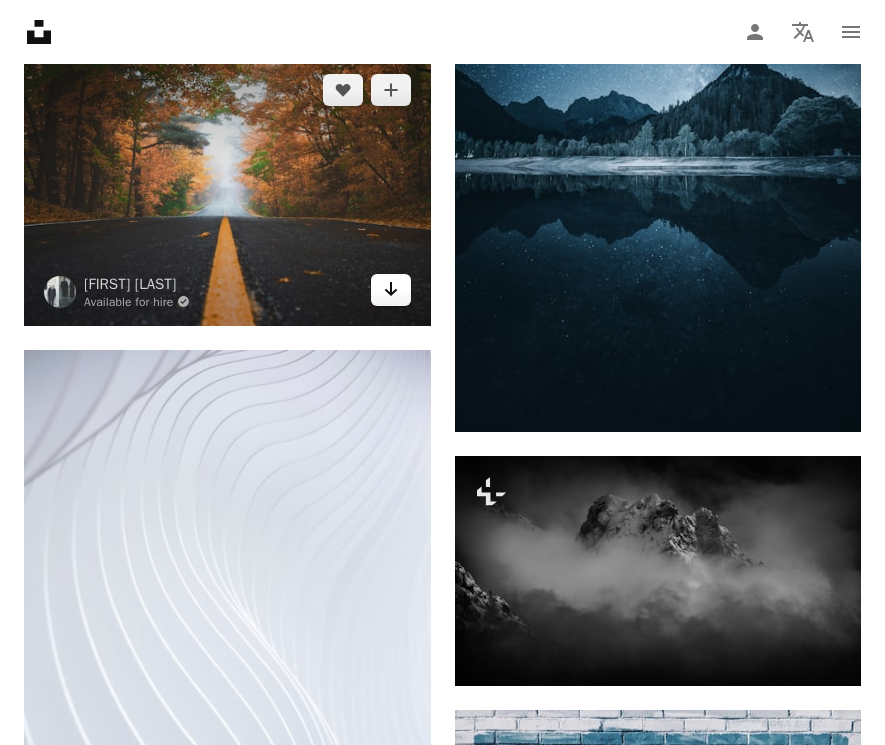 click on "Arrow pointing down" at bounding box center [391, 290] 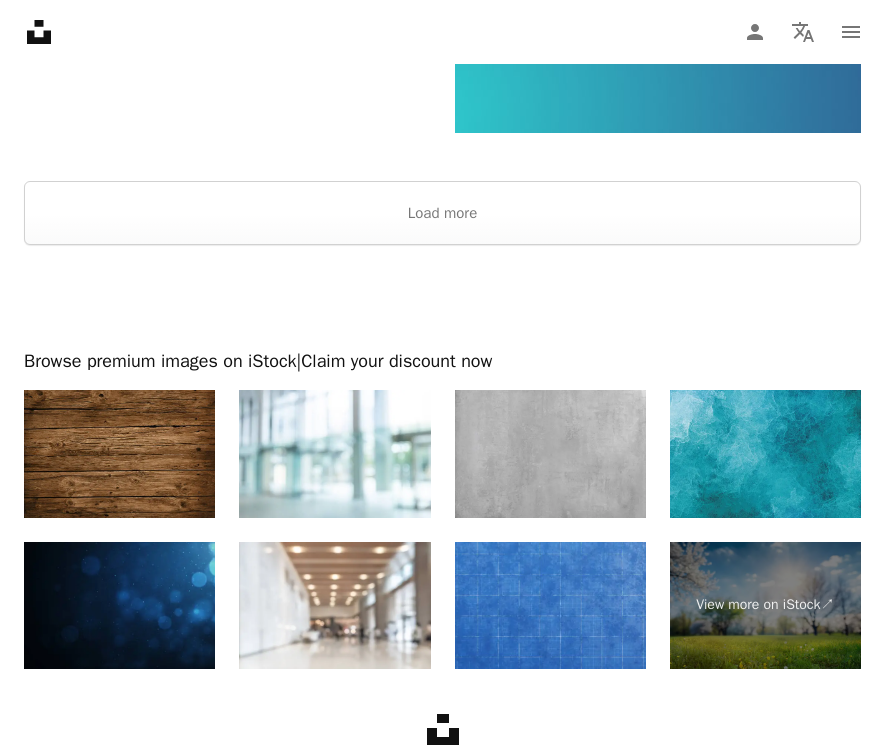 scroll, scrollTop: 5649, scrollLeft: 0, axis: vertical 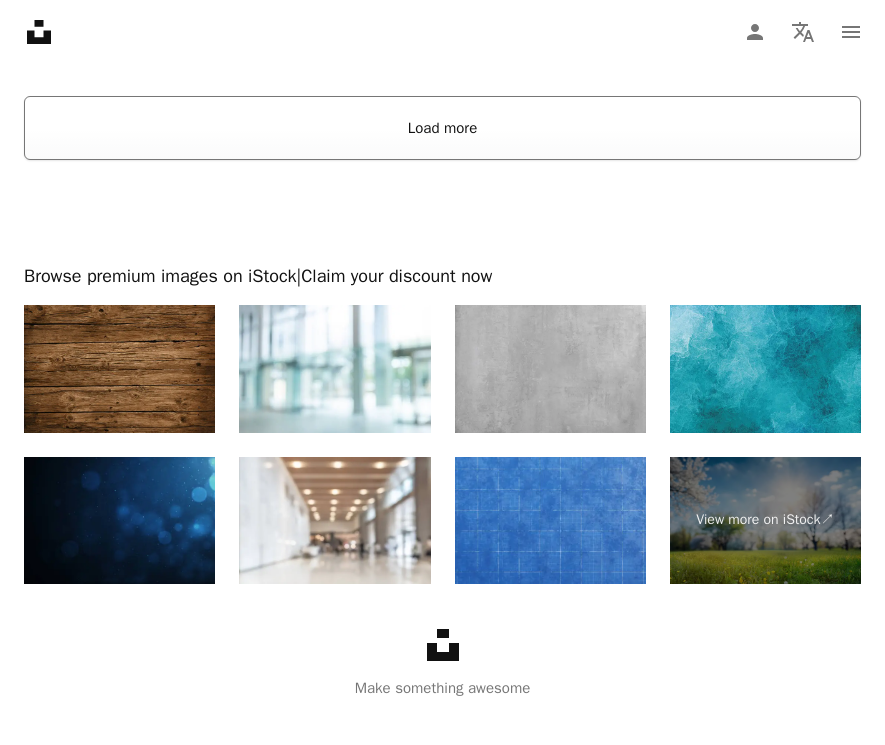 click on "Load more" at bounding box center (442, 128) 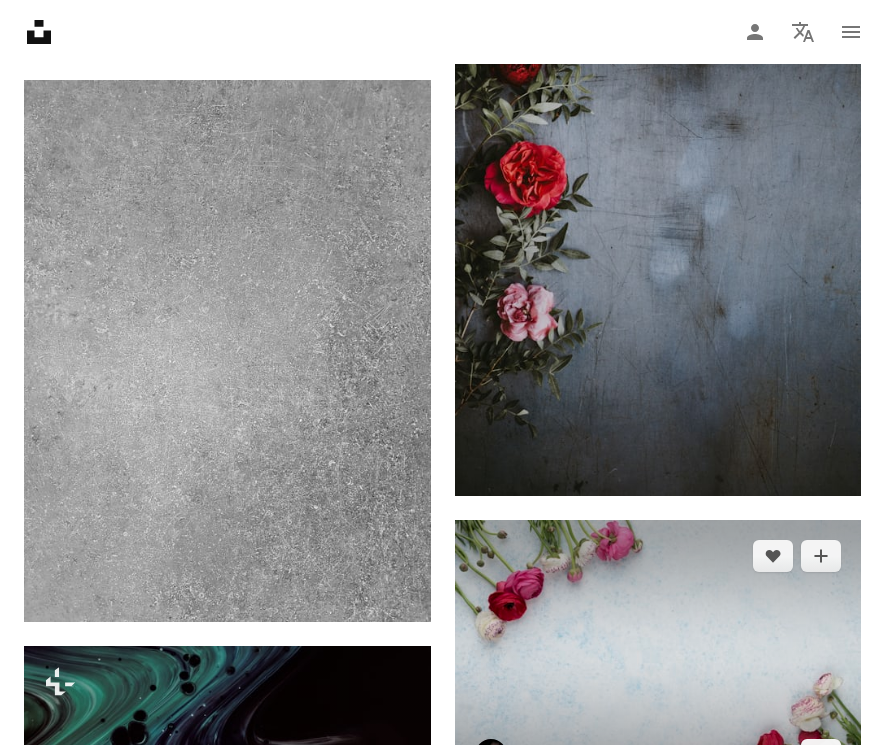 scroll, scrollTop: 7357, scrollLeft: 0, axis: vertical 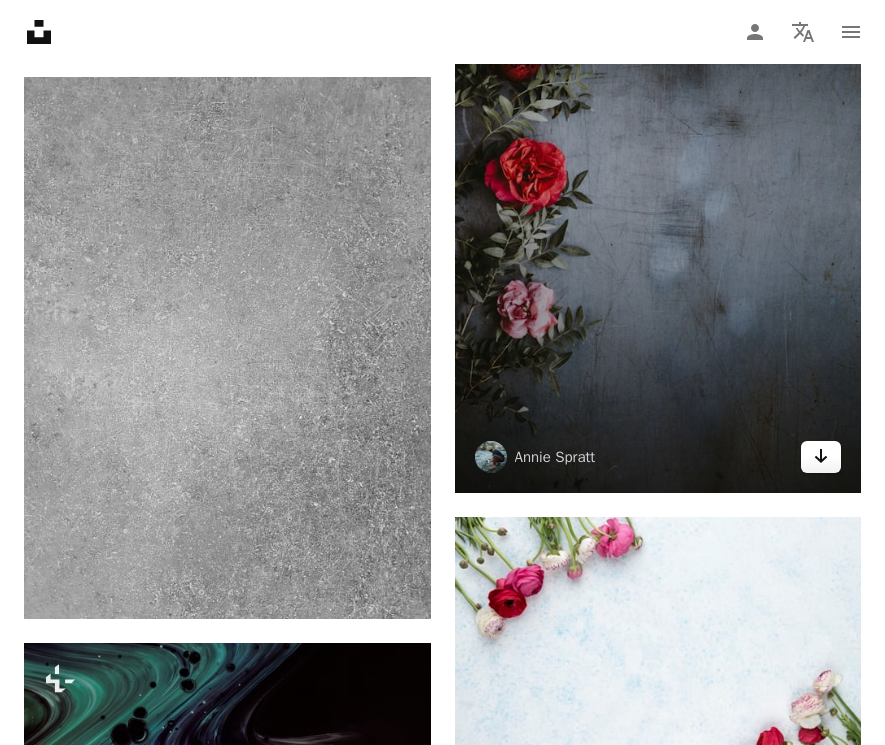 click on "Arrow pointing down" 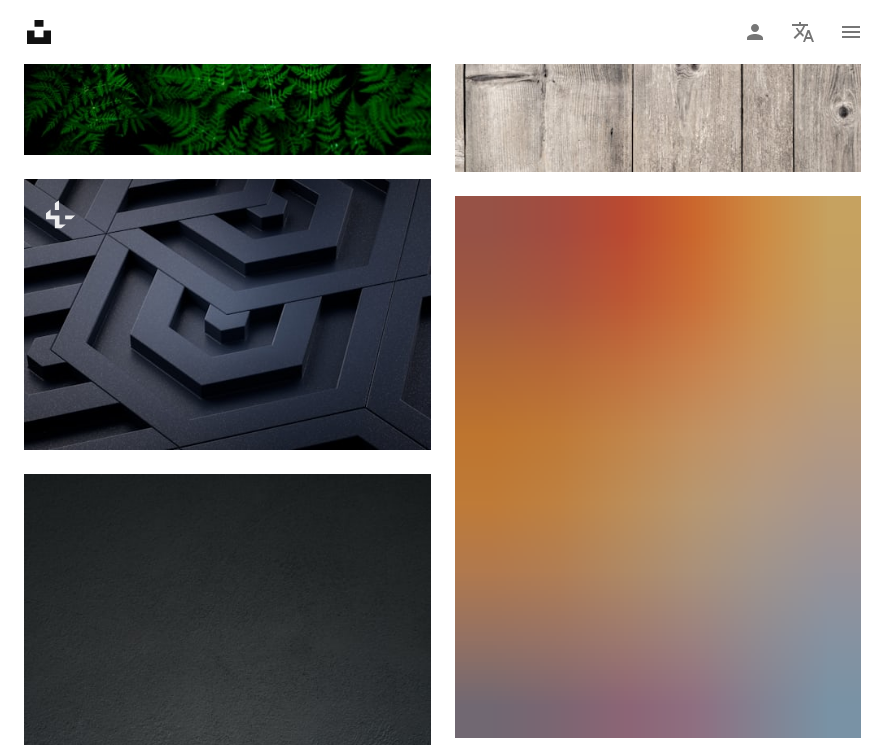 scroll, scrollTop: 10168, scrollLeft: 0, axis: vertical 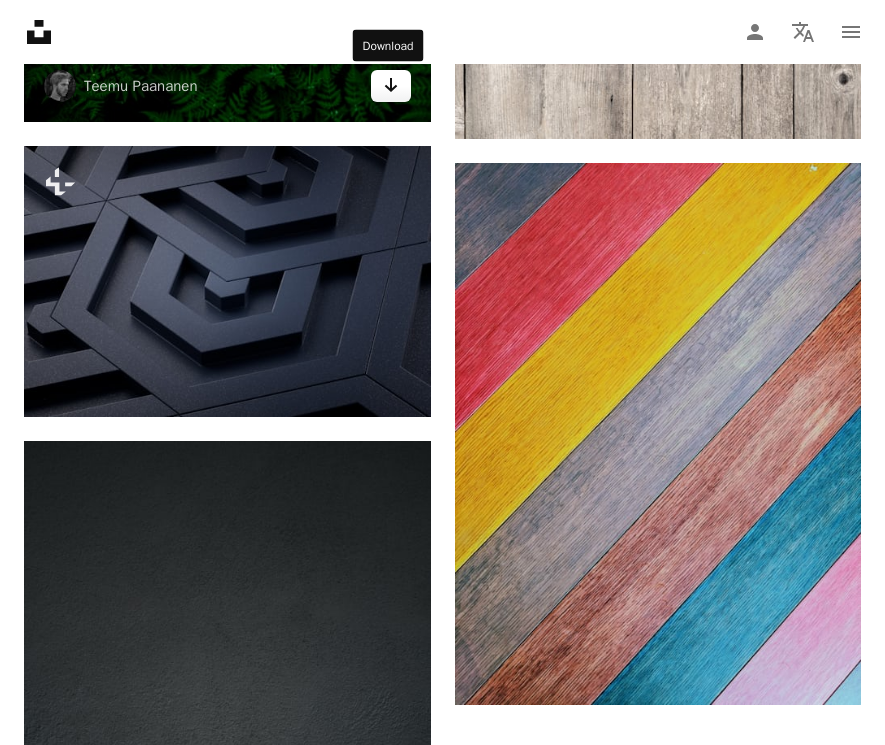 click on "Arrow pointing down" 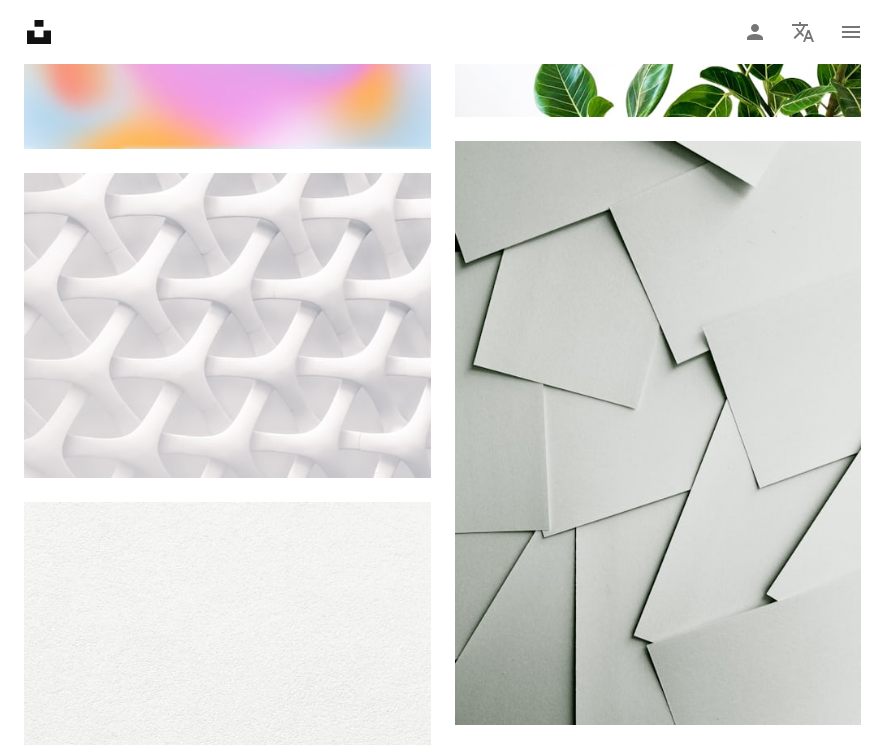 scroll, scrollTop: 11343, scrollLeft: 0, axis: vertical 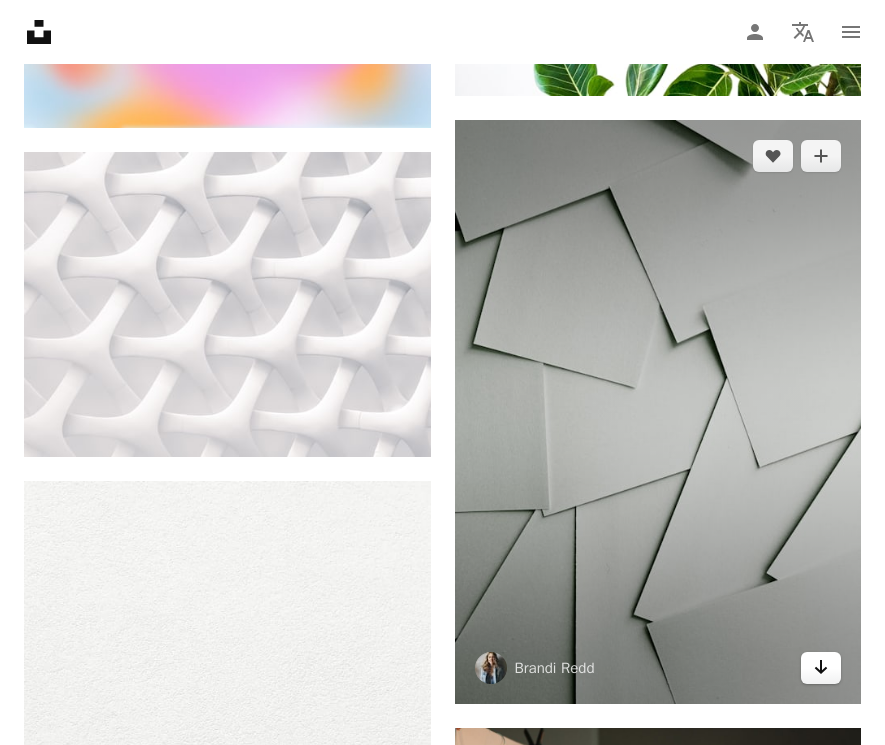 click on "Arrow pointing down" 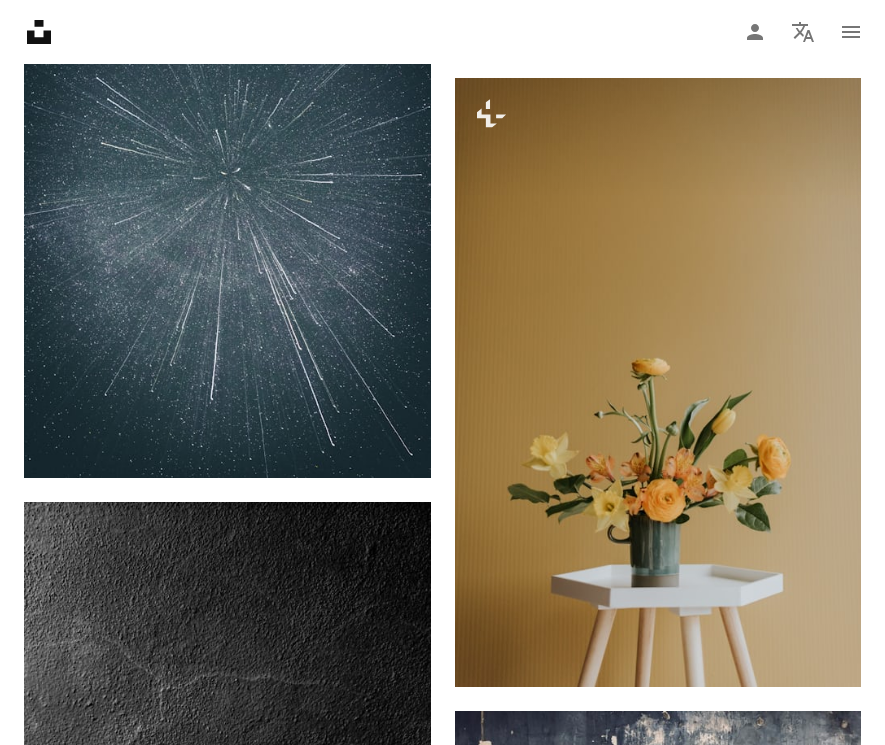 scroll, scrollTop: 14697, scrollLeft: 0, axis: vertical 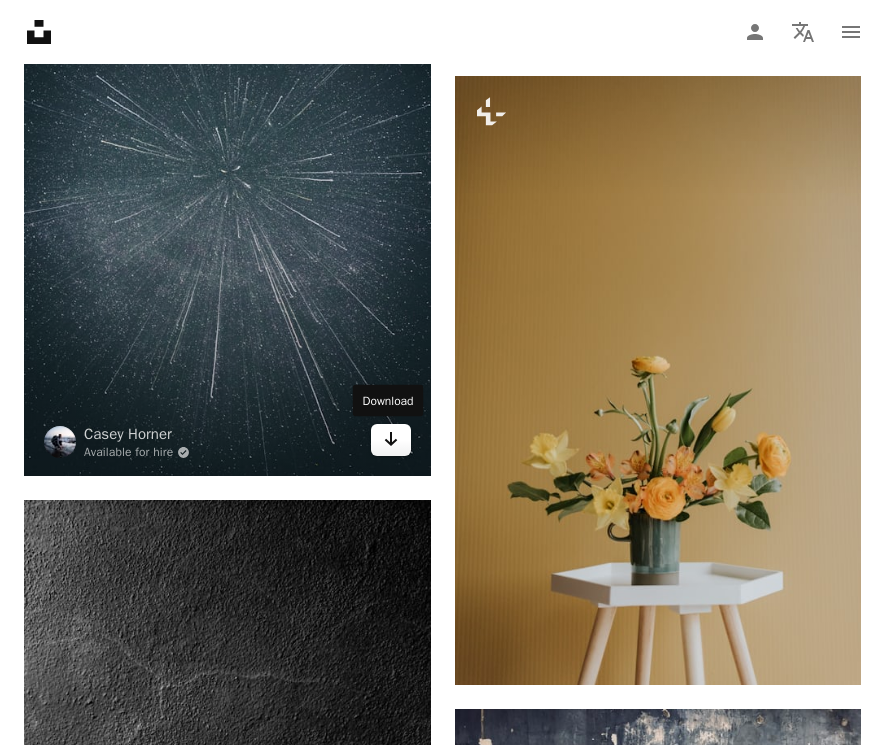 click on "Arrow pointing down" at bounding box center (391, 440) 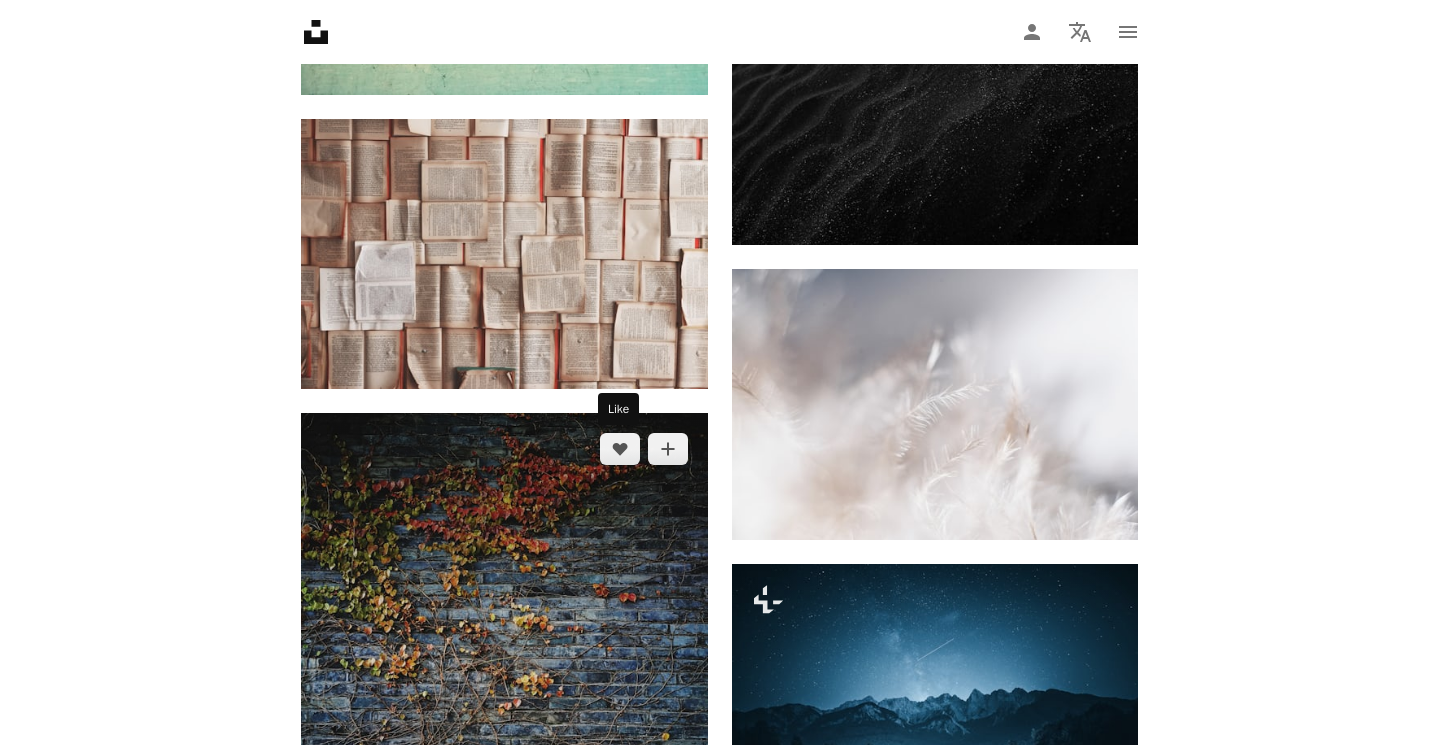 scroll, scrollTop: 18391, scrollLeft: 0, axis: vertical 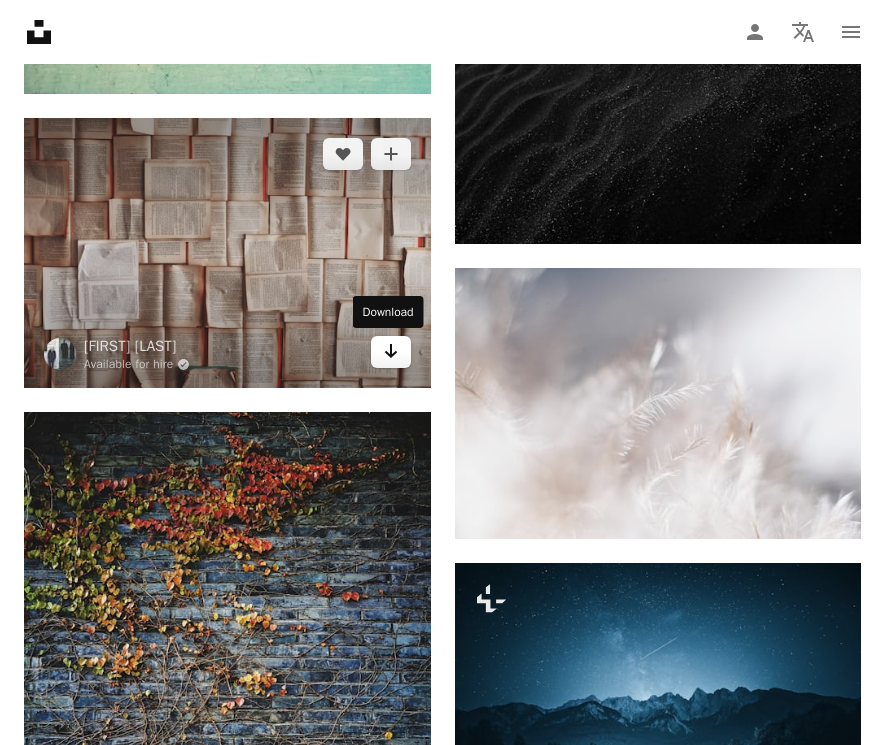 click on "Arrow pointing down" at bounding box center [391, 352] 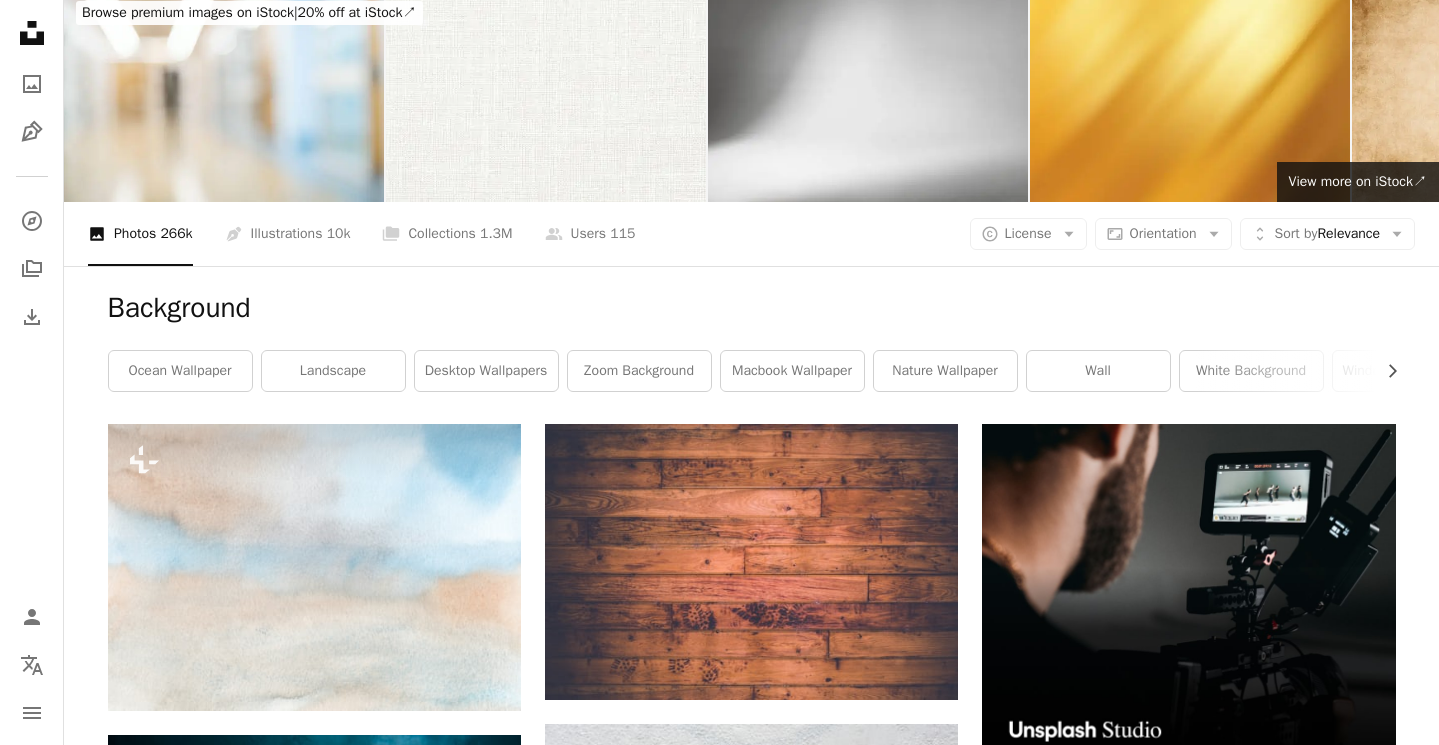 scroll, scrollTop: 0, scrollLeft: 0, axis: both 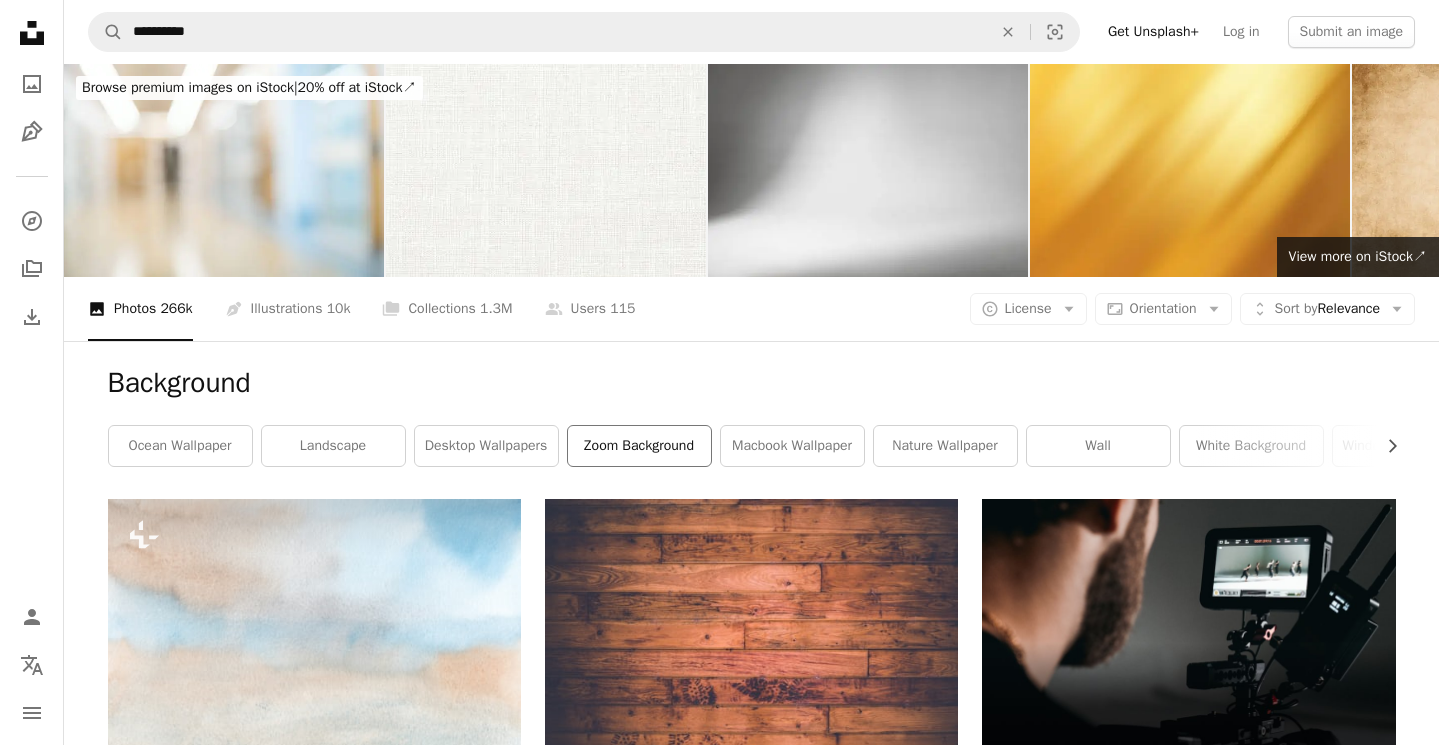click on "zoom background" at bounding box center [639, 446] 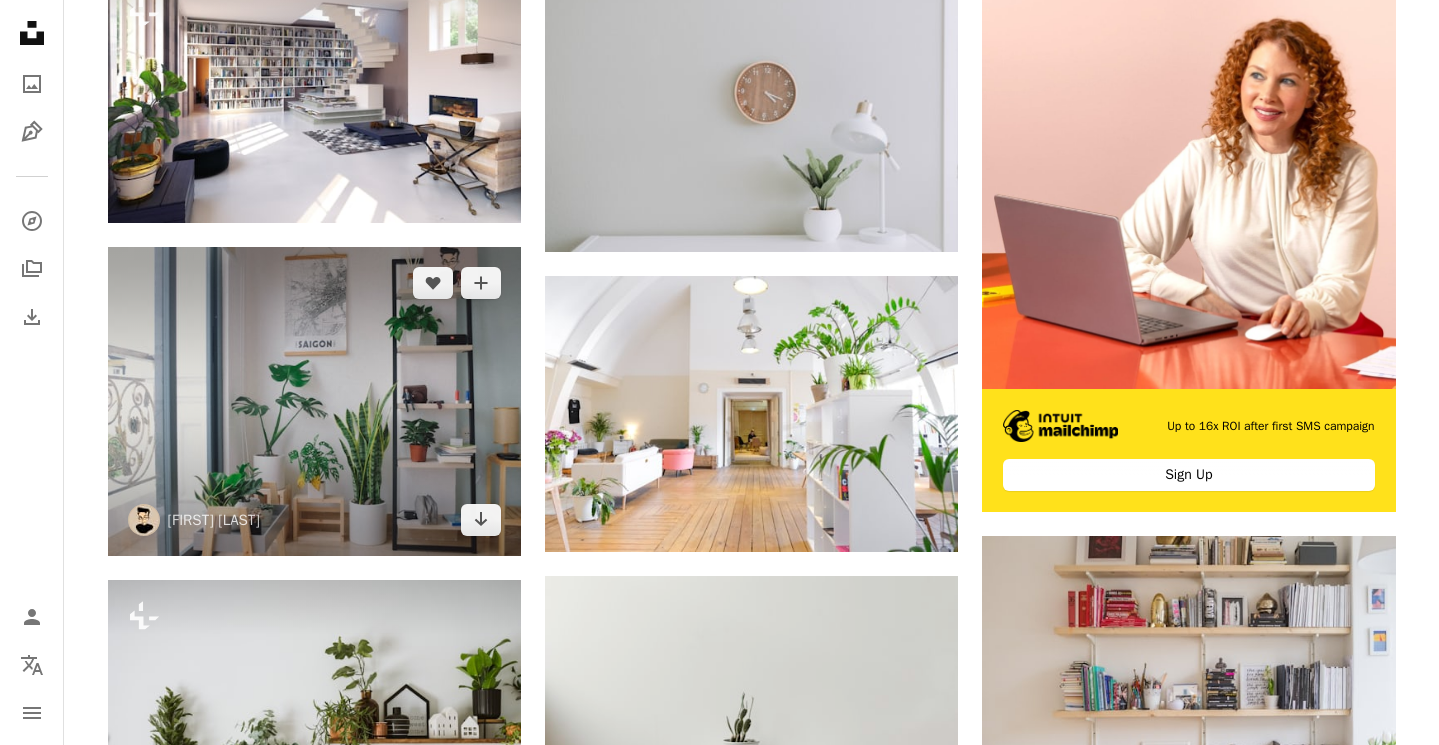 scroll, scrollTop: 524, scrollLeft: 0, axis: vertical 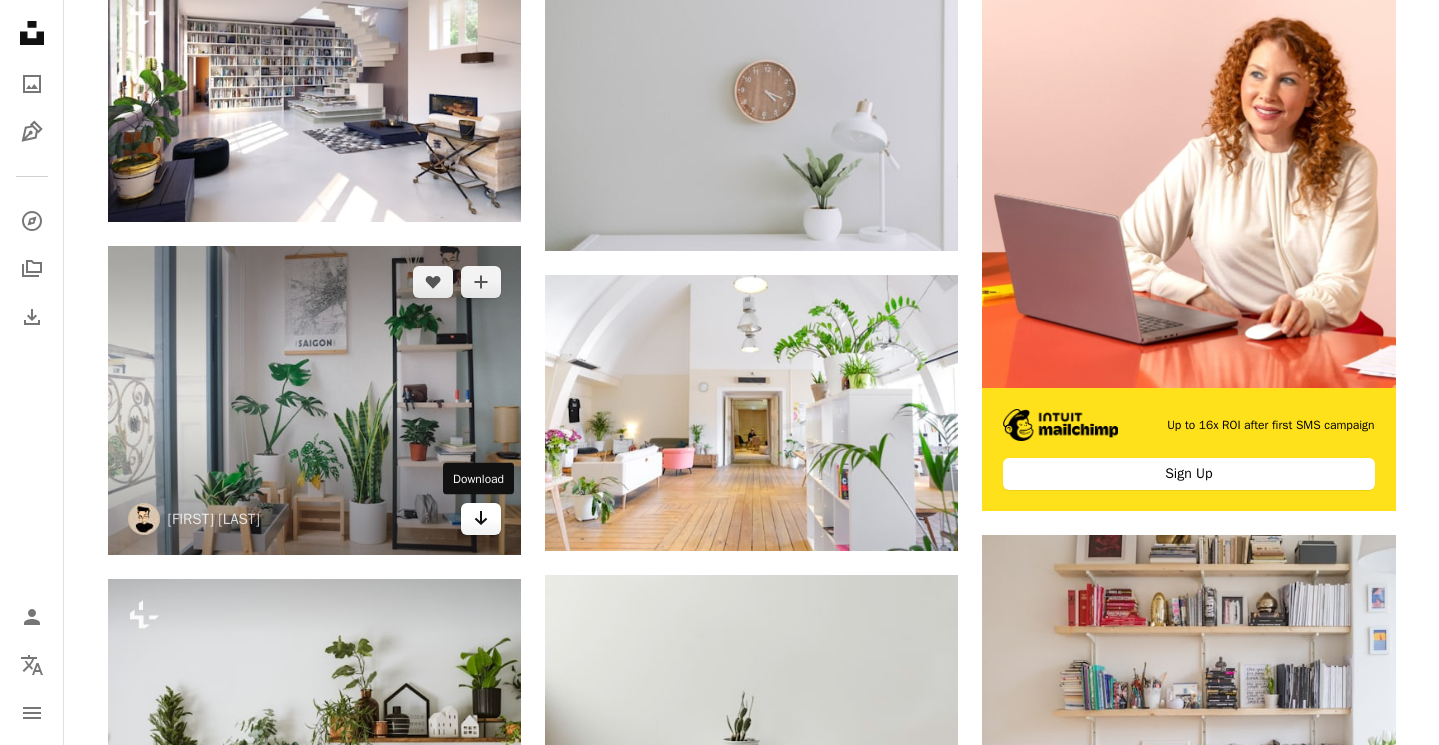click on "Arrow pointing down" 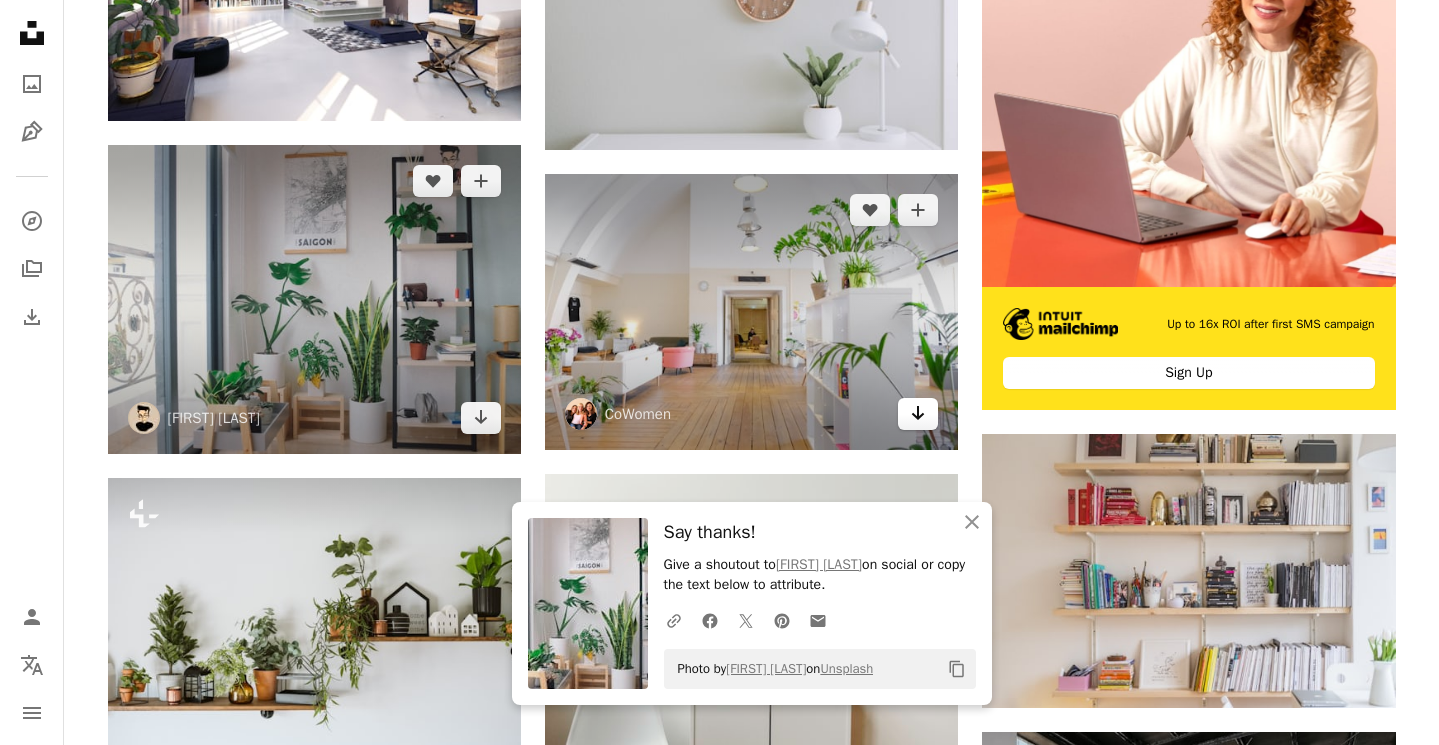 scroll, scrollTop: 628, scrollLeft: 0, axis: vertical 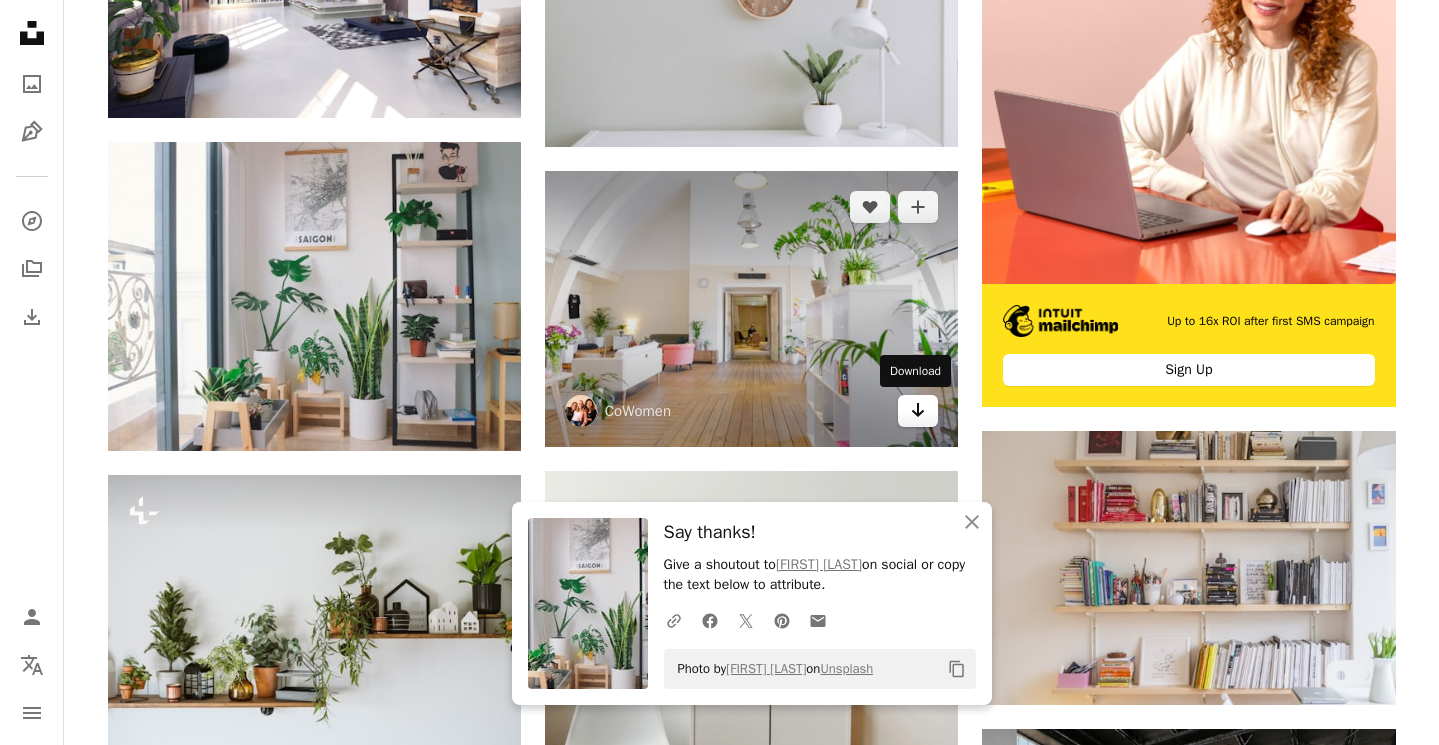 click on "Arrow pointing down" 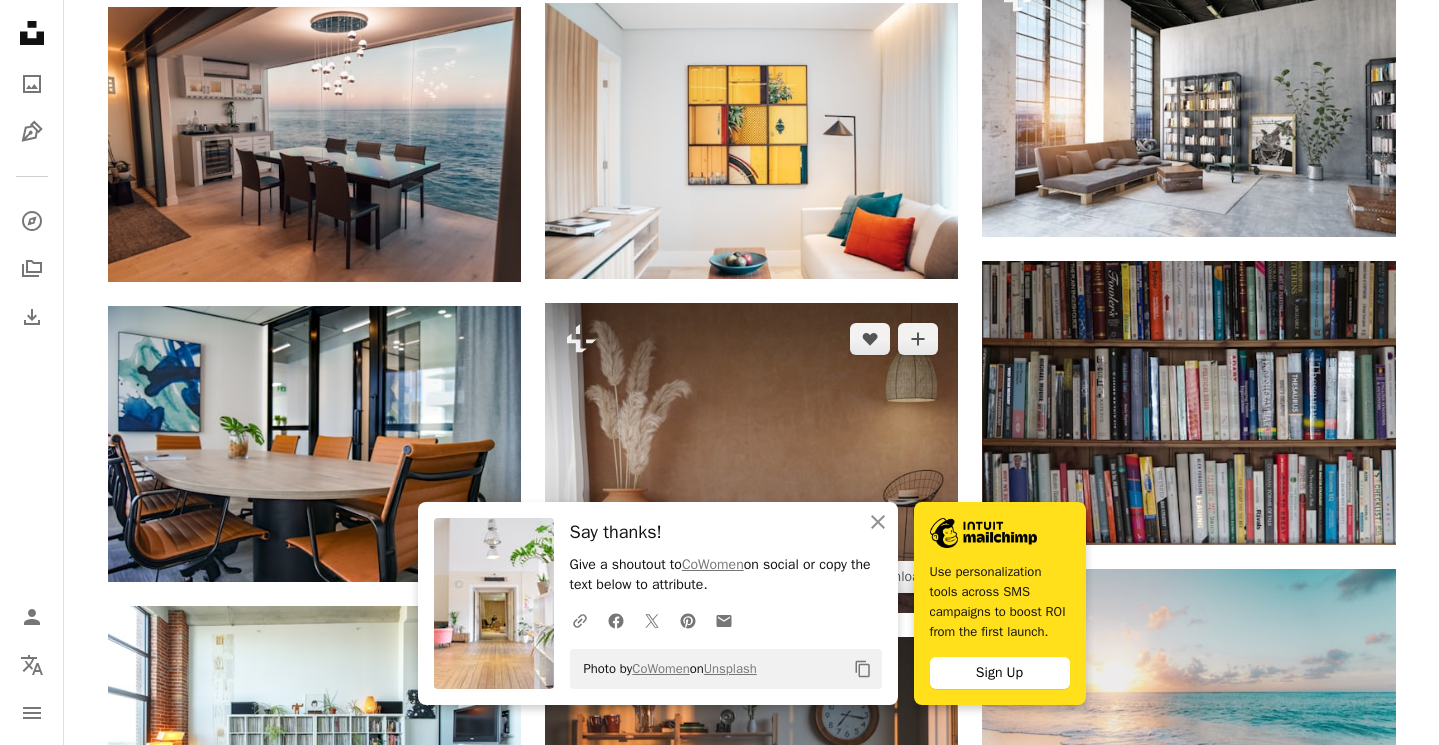 scroll, scrollTop: 1396, scrollLeft: 0, axis: vertical 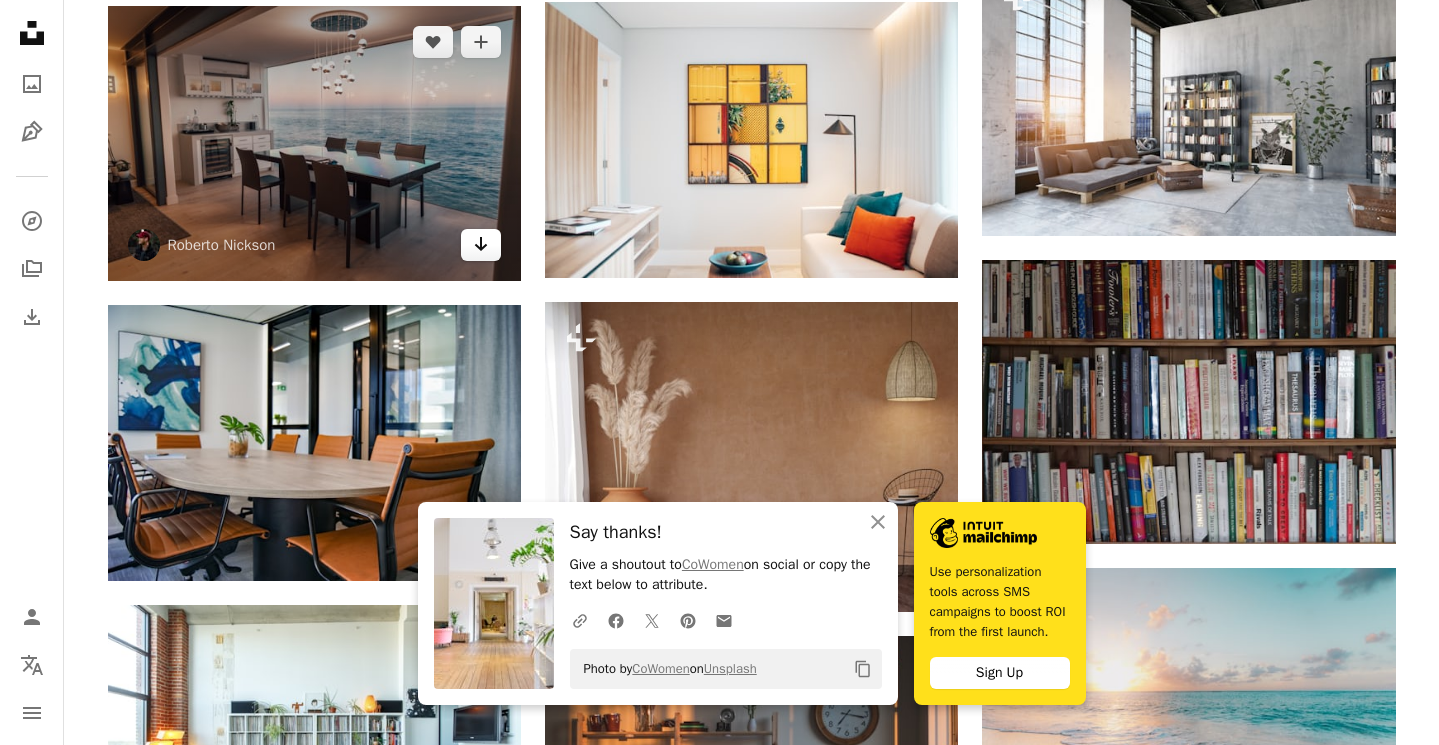 click 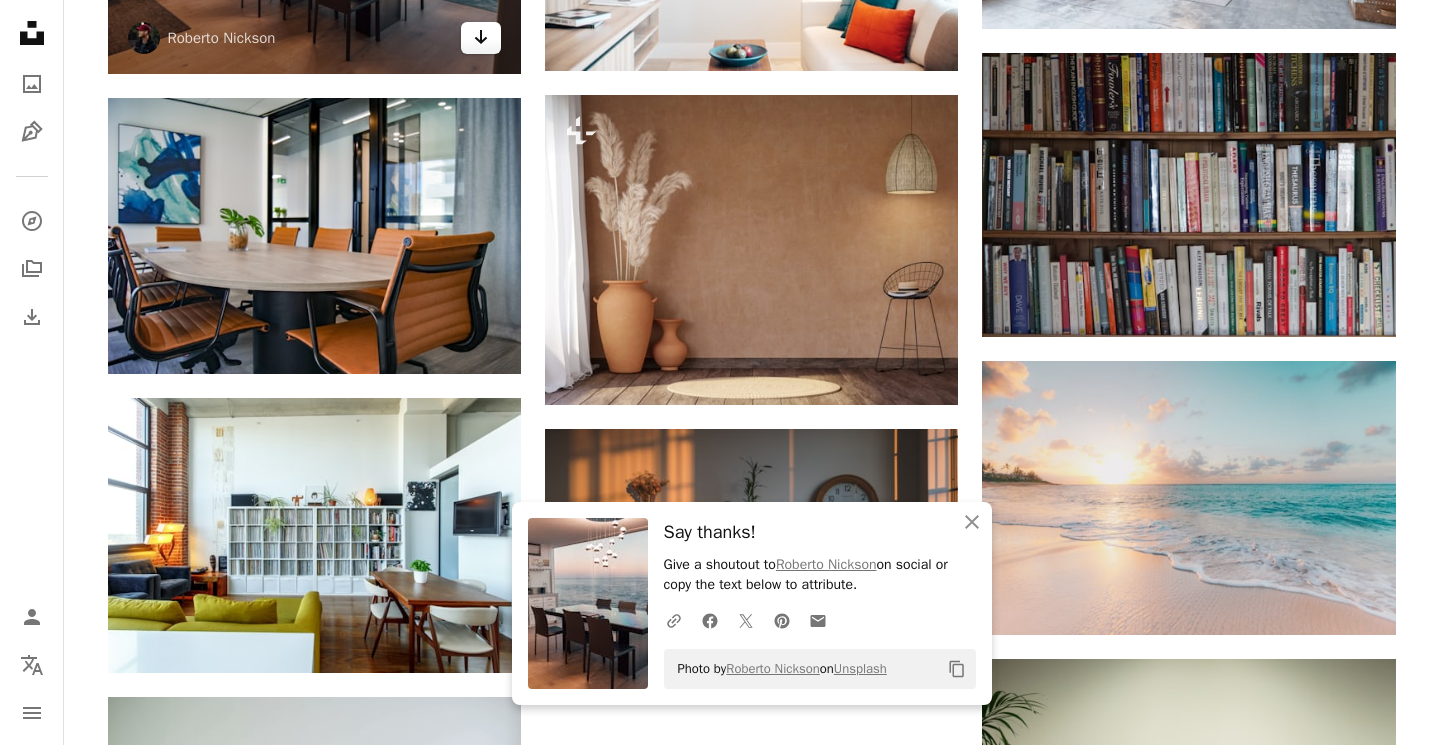 scroll, scrollTop: 1636, scrollLeft: 0, axis: vertical 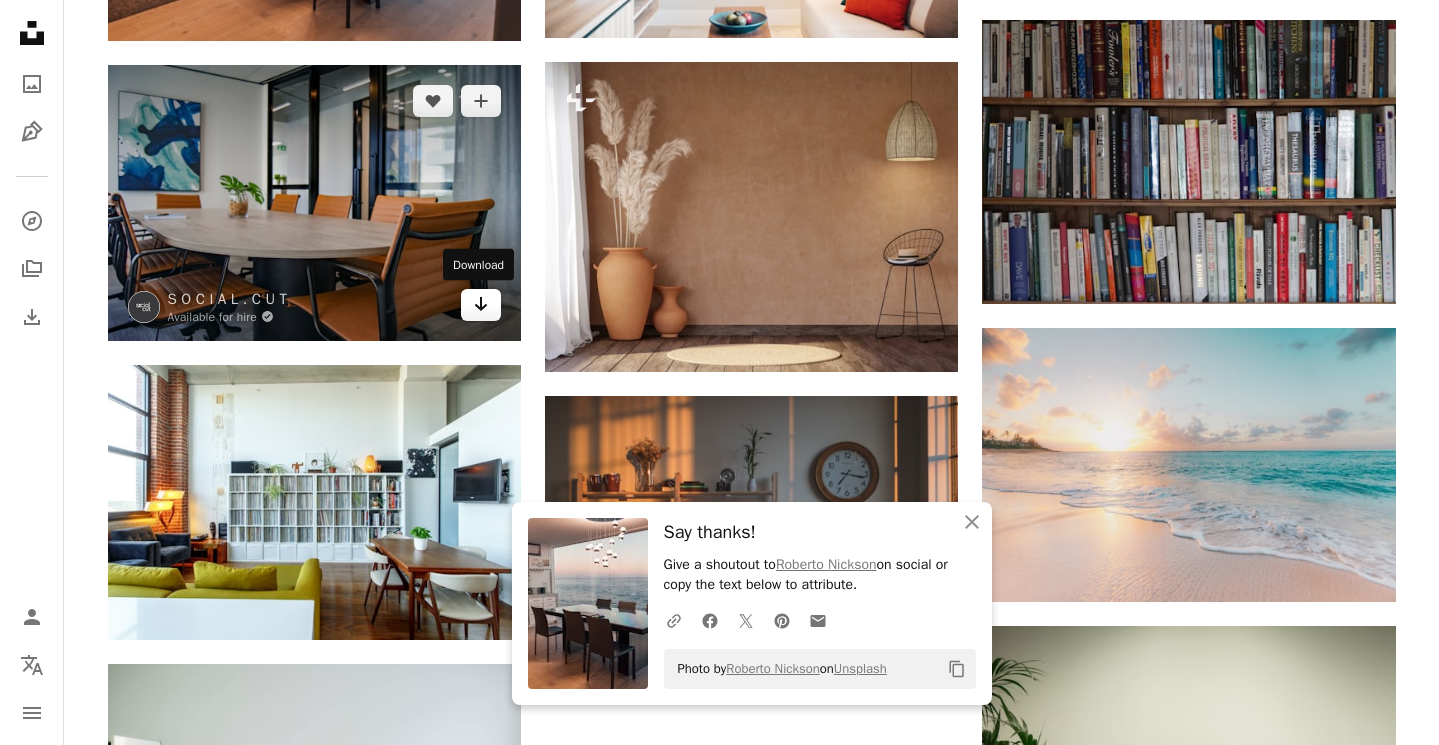 click on "Arrow pointing down" 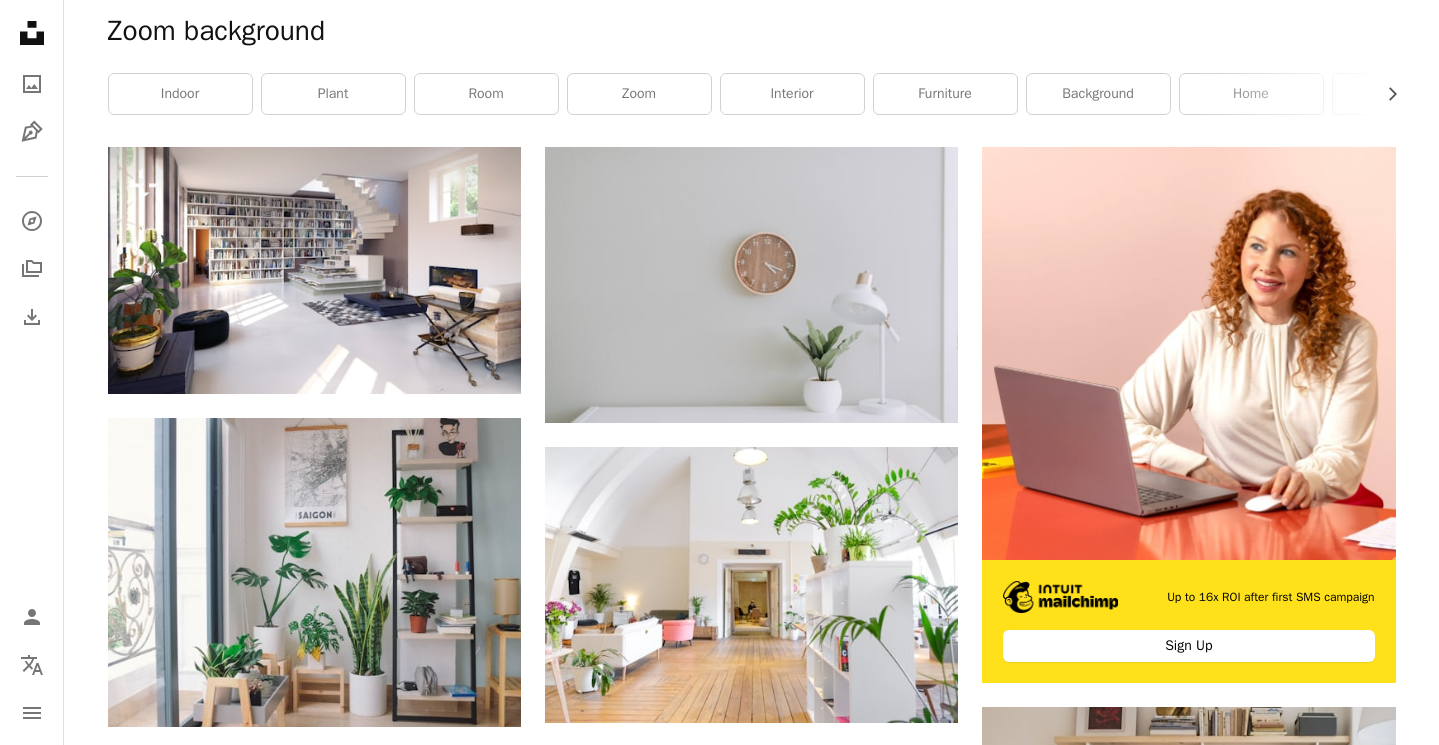 scroll, scrollTop: 0, scrollLeft: 0, axis: both 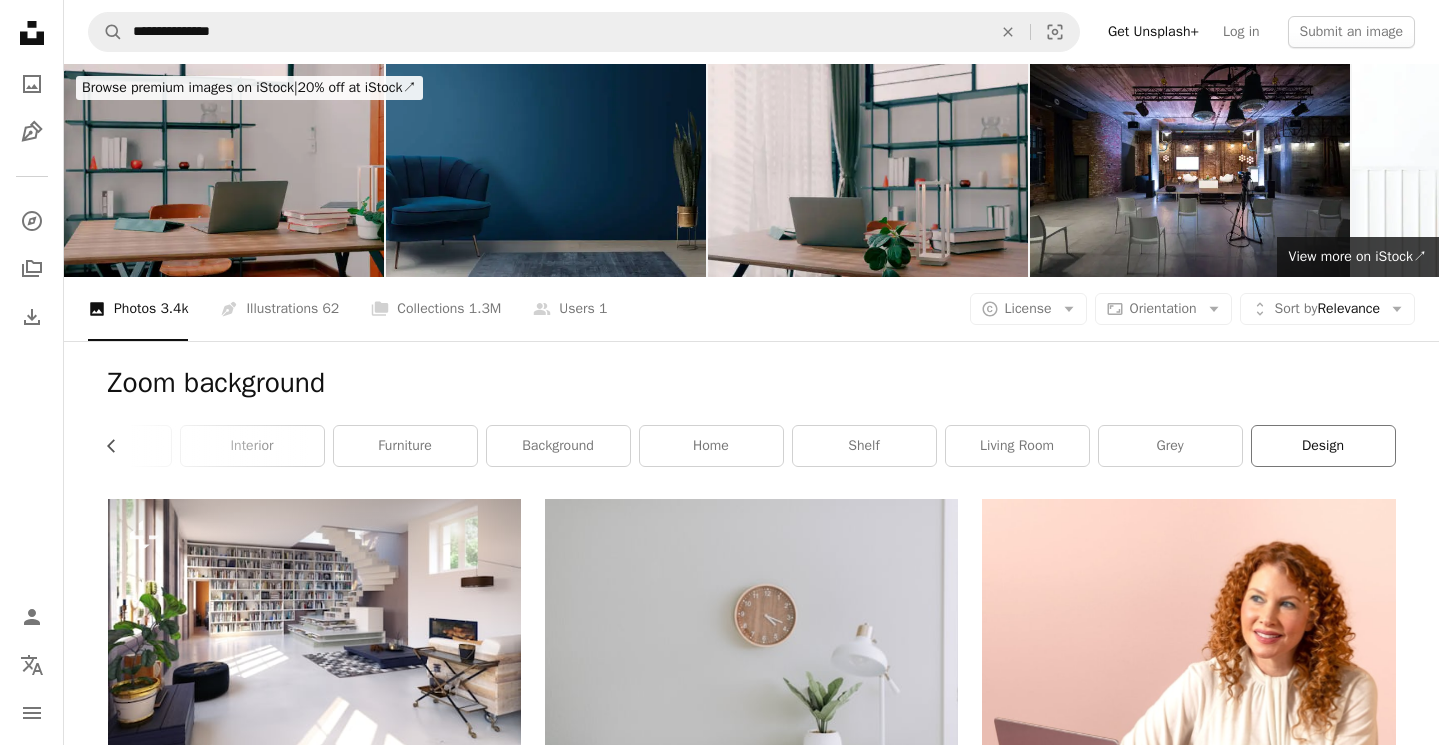 click on "design" at bounding box center (1323, 446) 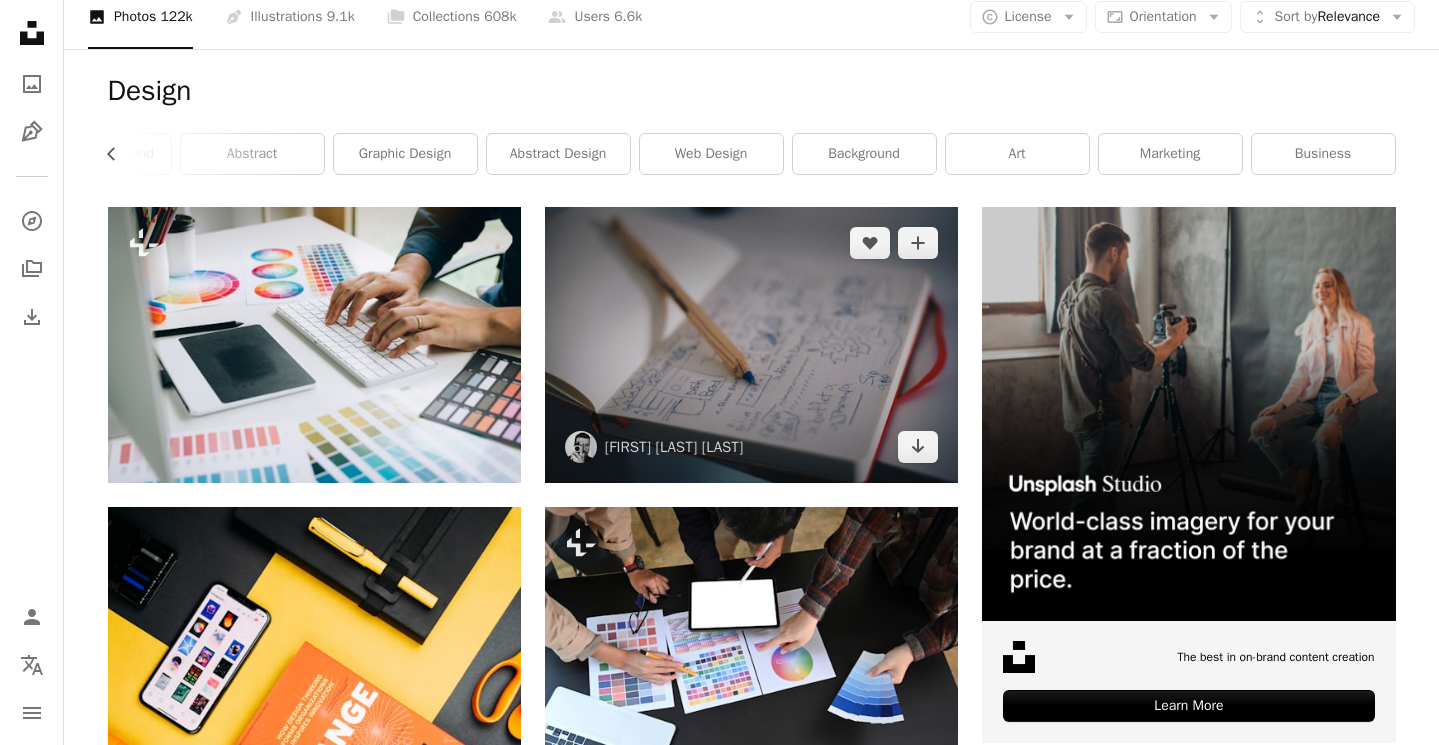 scroll, scrollTop: 286, scrollLeft: 0, axis: vertical 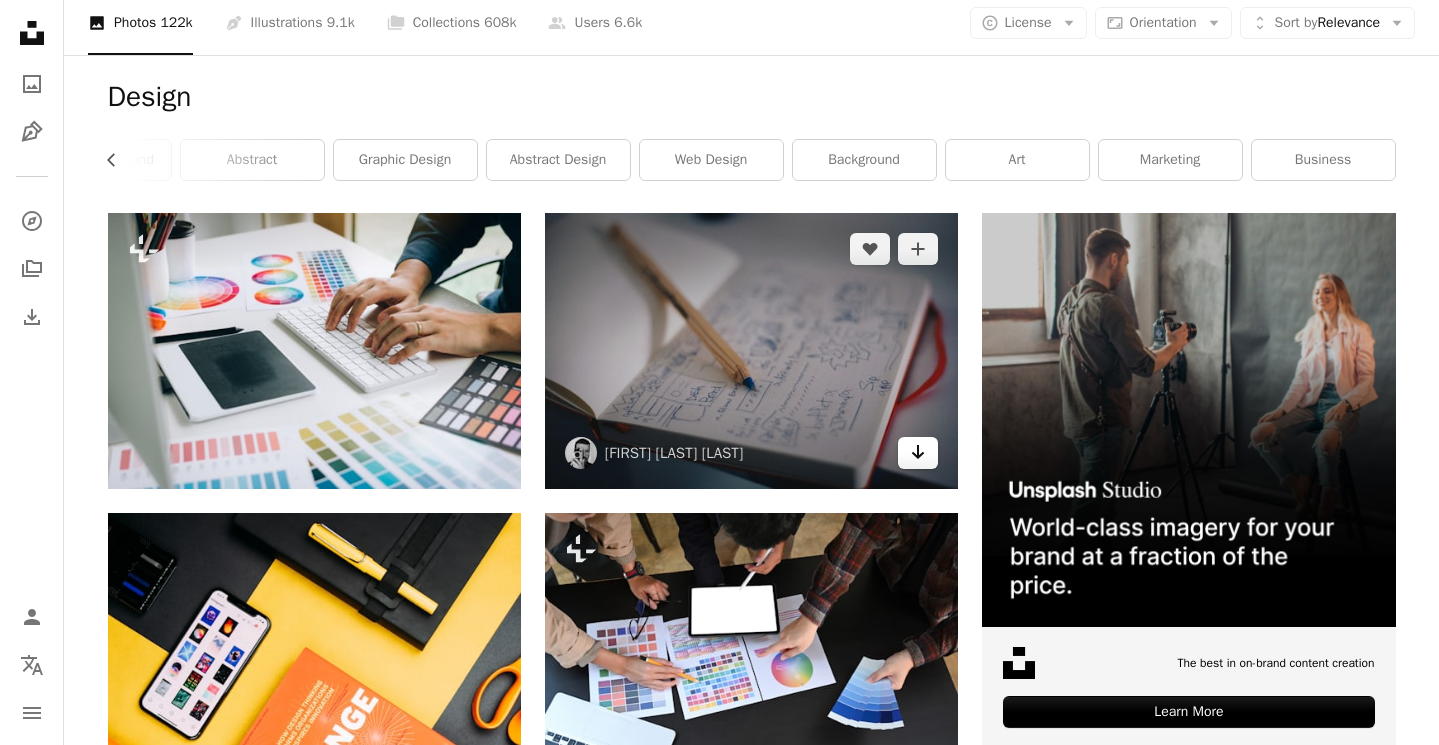 click on "Arrow pointing down" 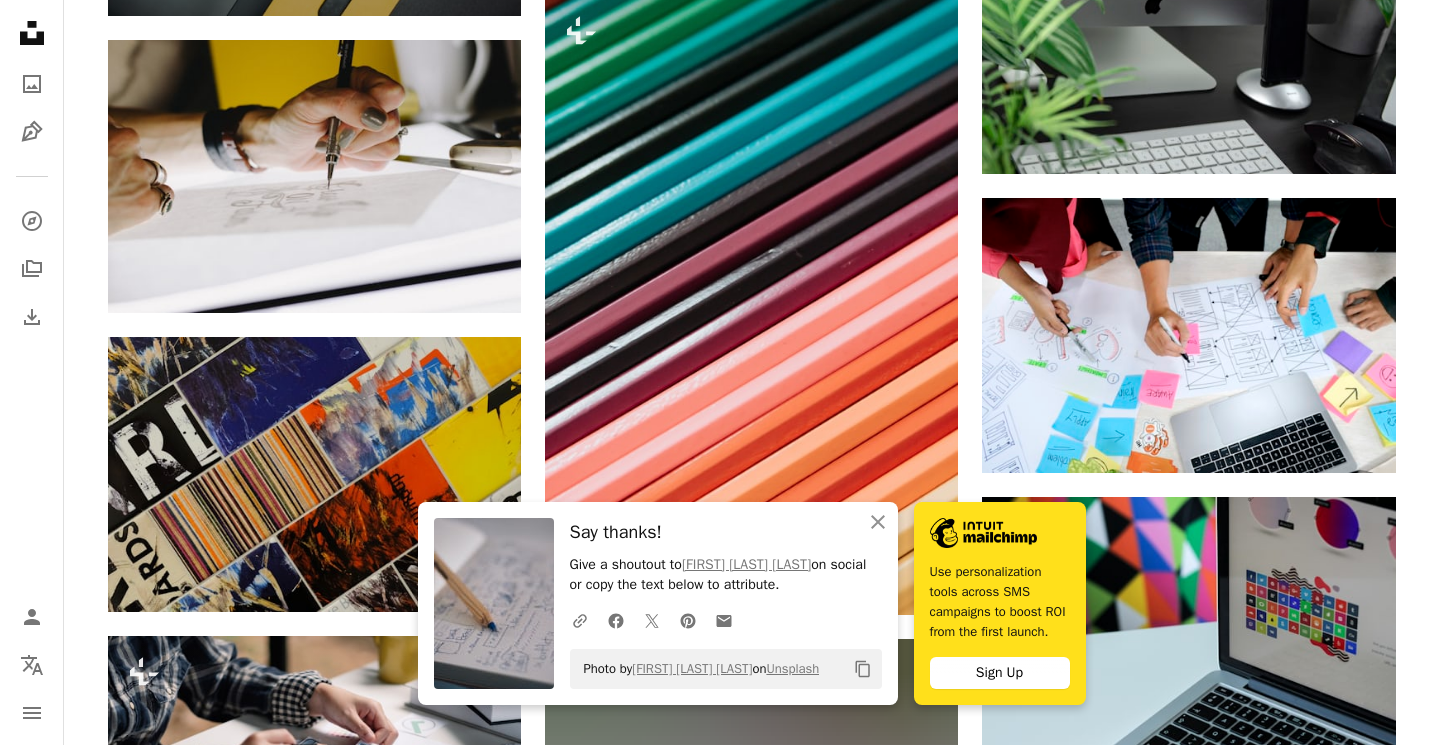 scroll, scrollTop: 1407, scrollLeft: 0, axis: vertical 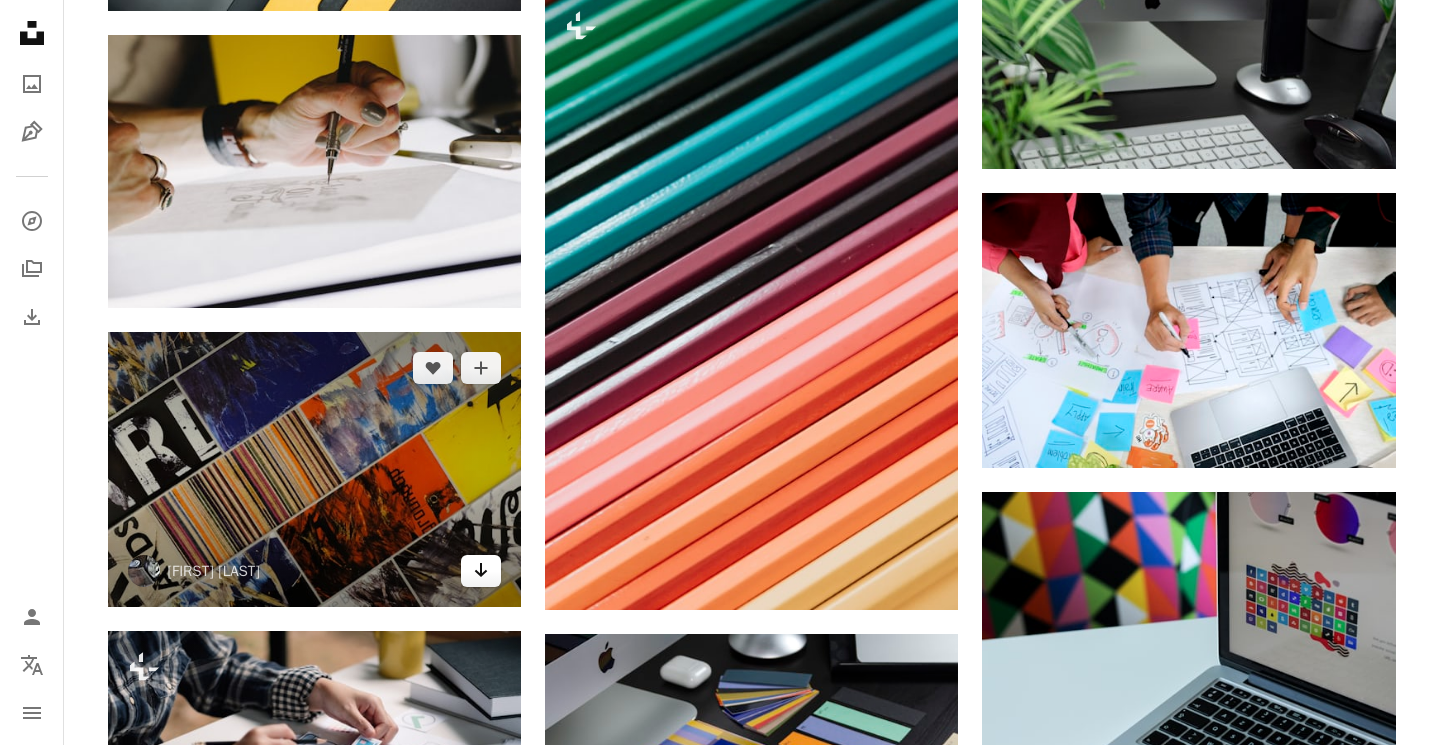click on "Arrow pointing down" 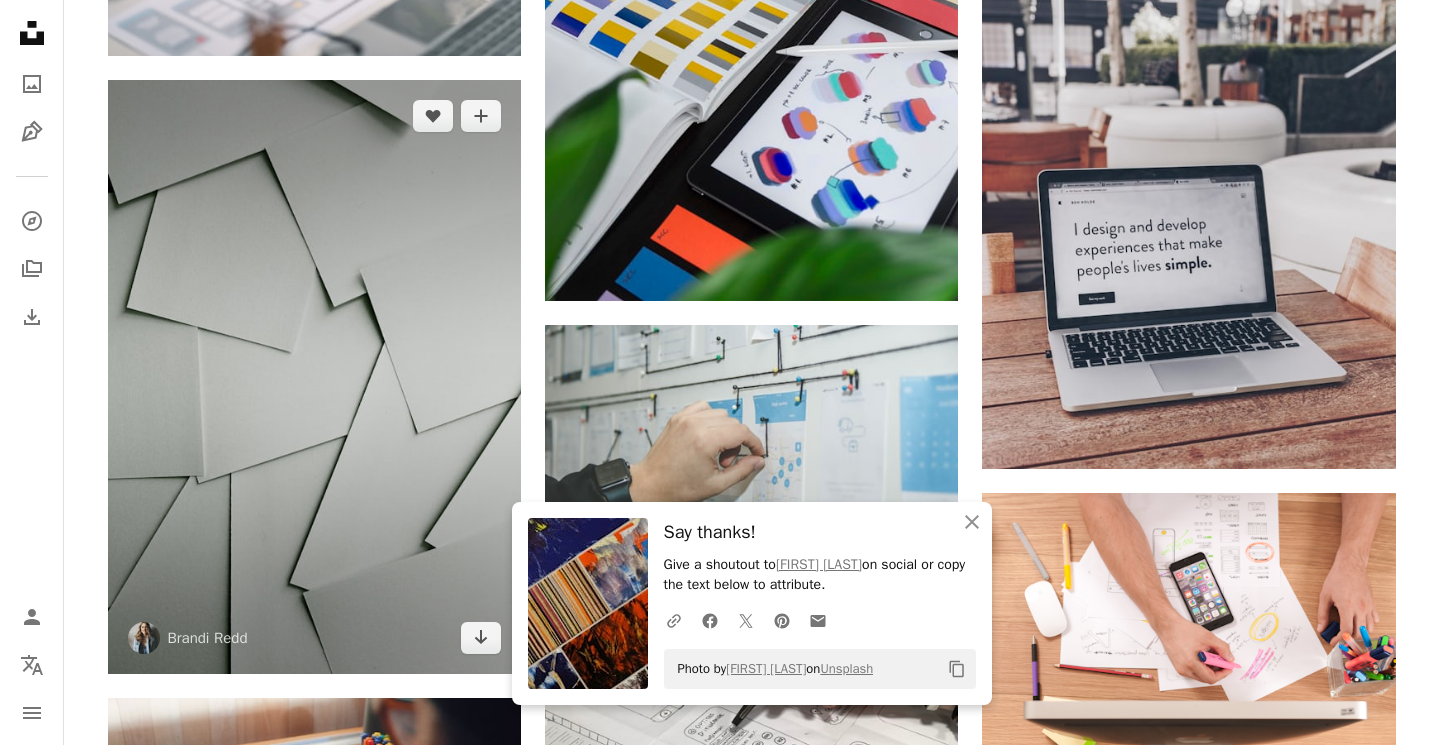 scroll, scrollTop: 2262, scrollLeft: 0, axis: vertical 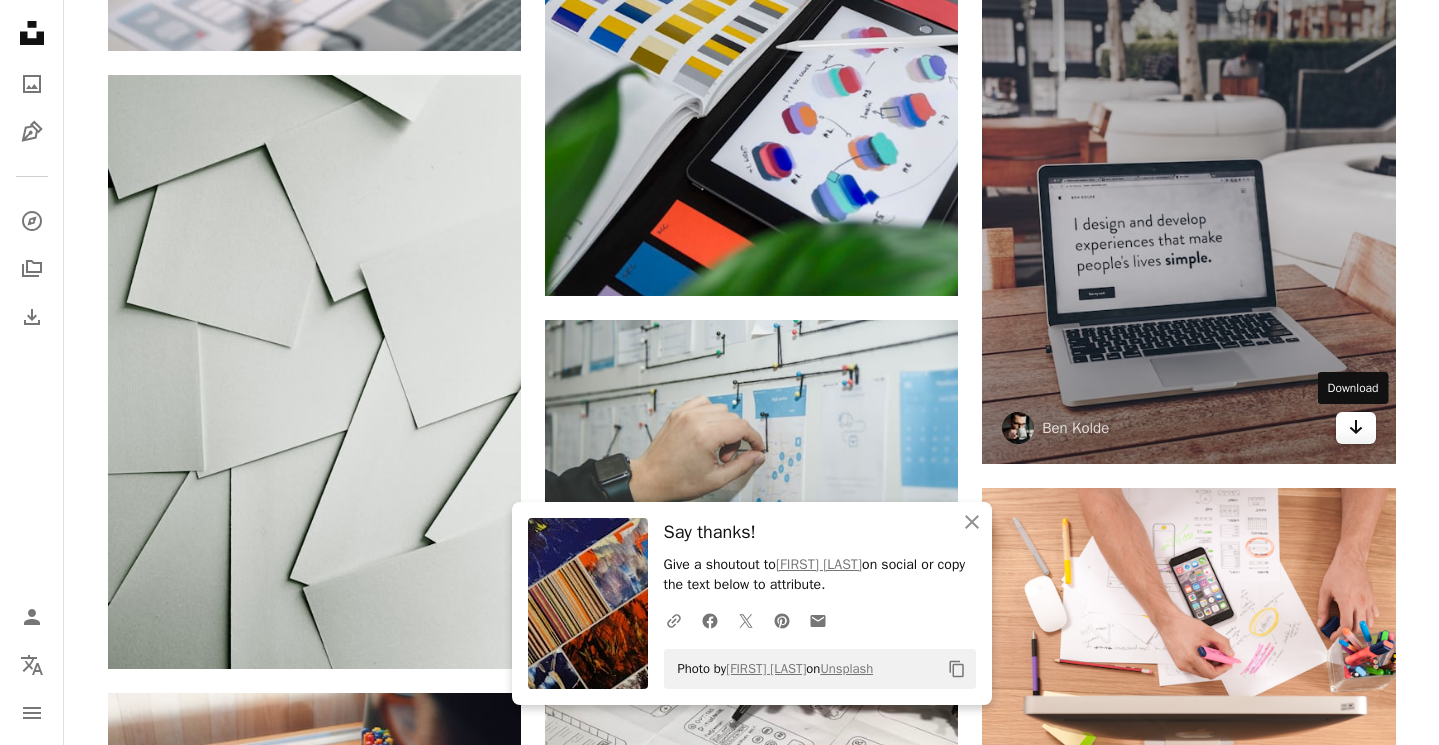 click on "Arrow pointing down" at bounding box center [1356, 428] 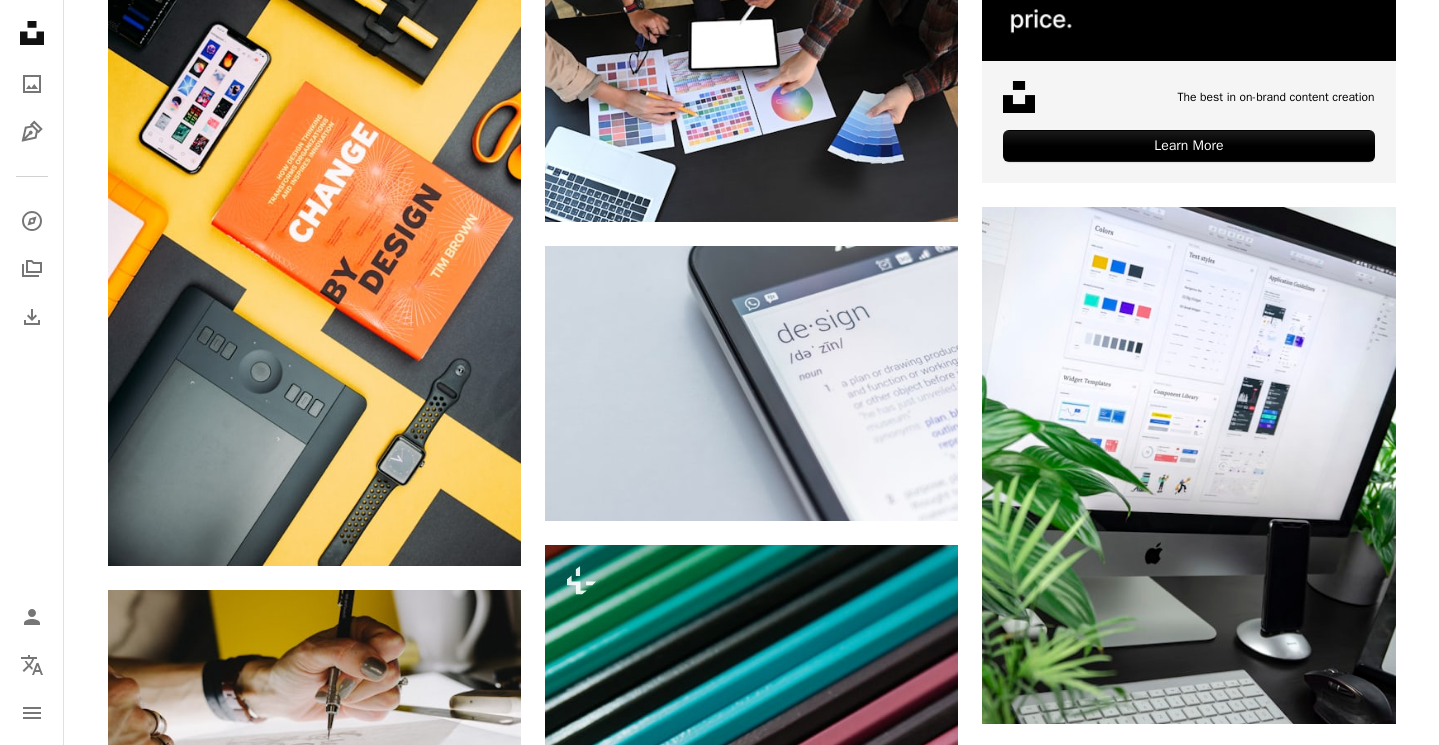 scroll, scrollTop: 0, scrollLeft: 0, axis: both 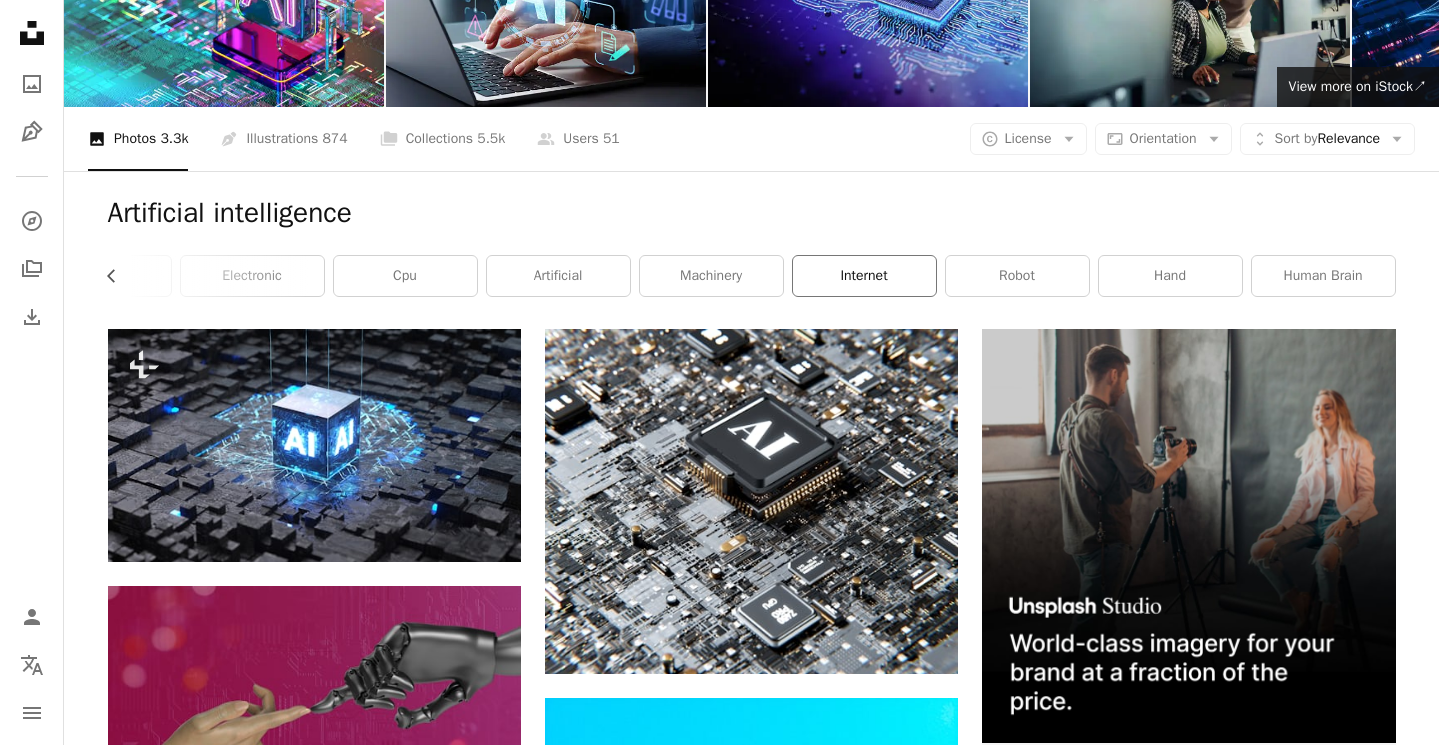 click on "internet" at bounding box center [864, 276] 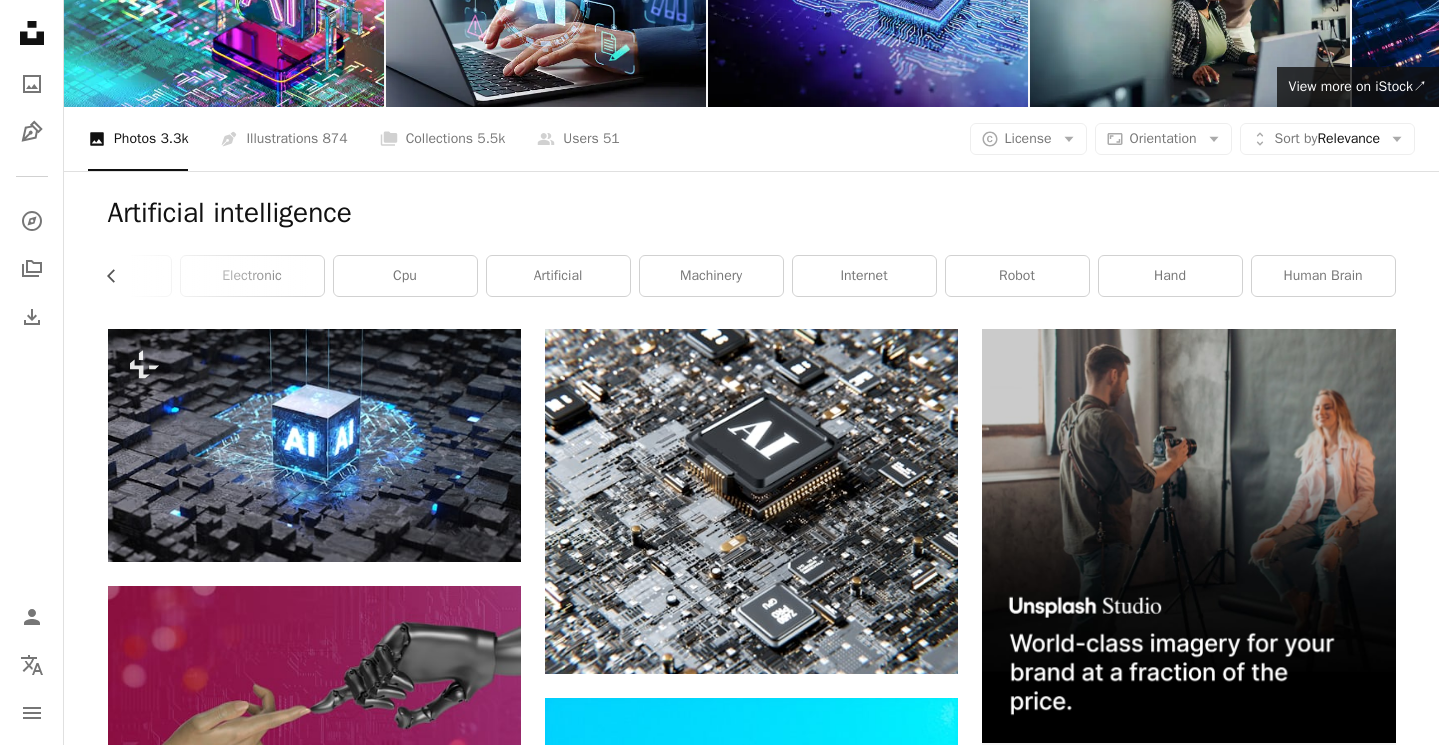 scroll, scrollTop: 0, scrollLeft: 0, axis: both 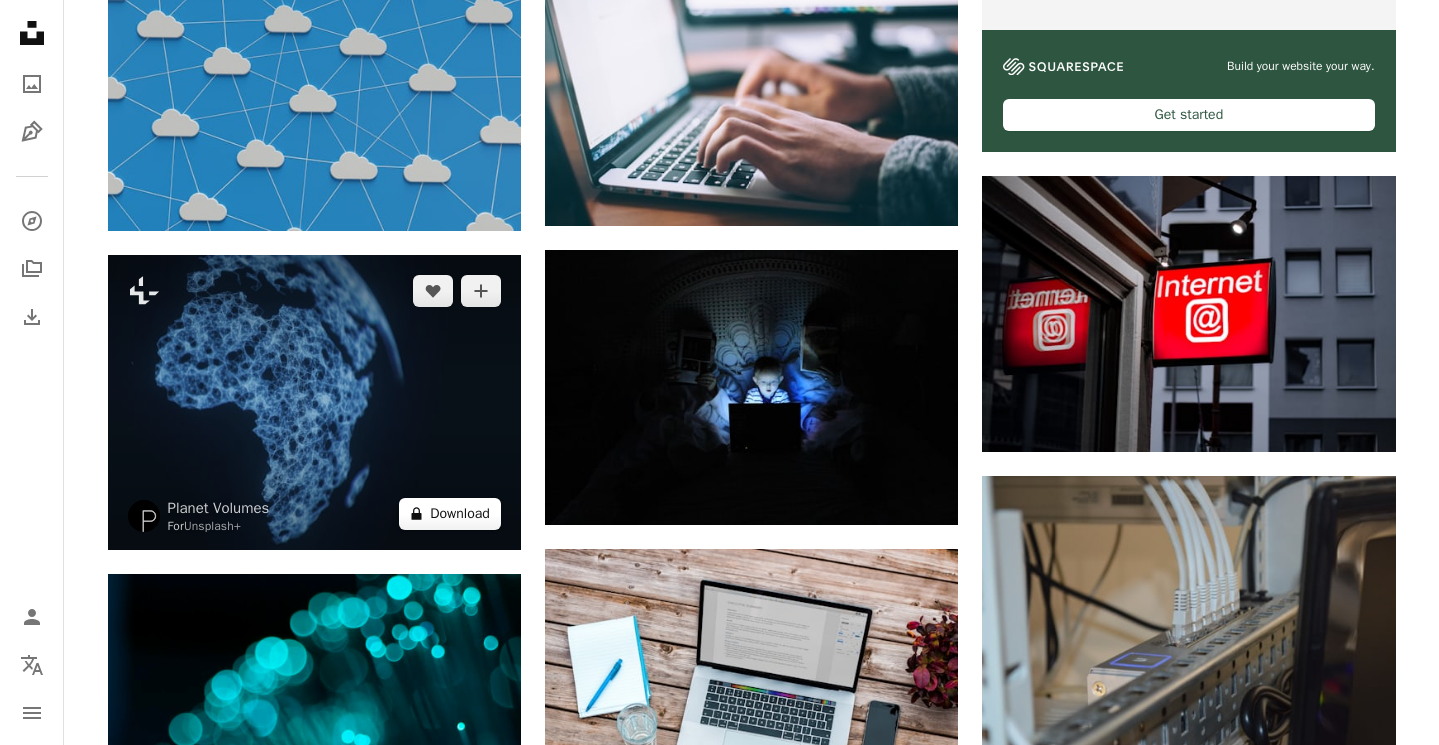 click on "A lock Download" at bounding box center (450, 514) 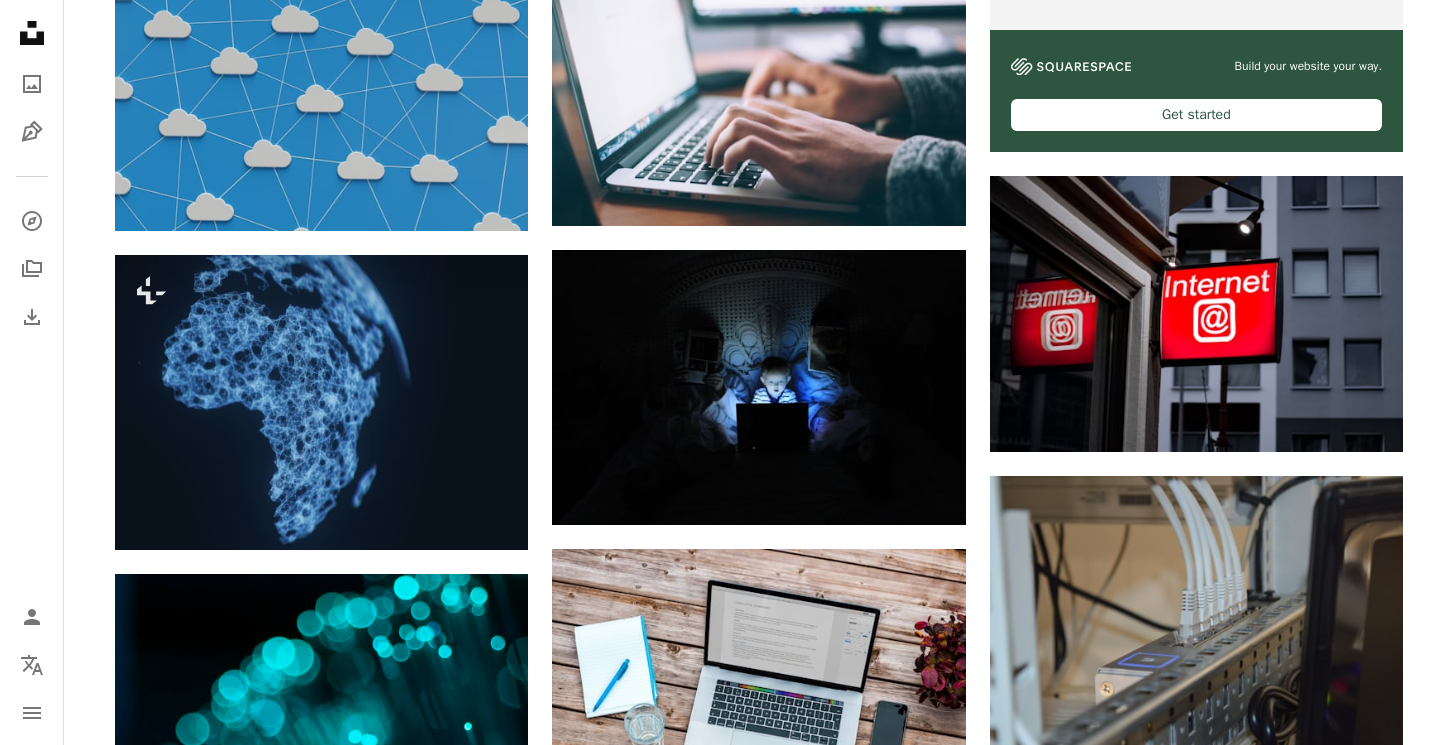 click at bounding box center (465, 3475) 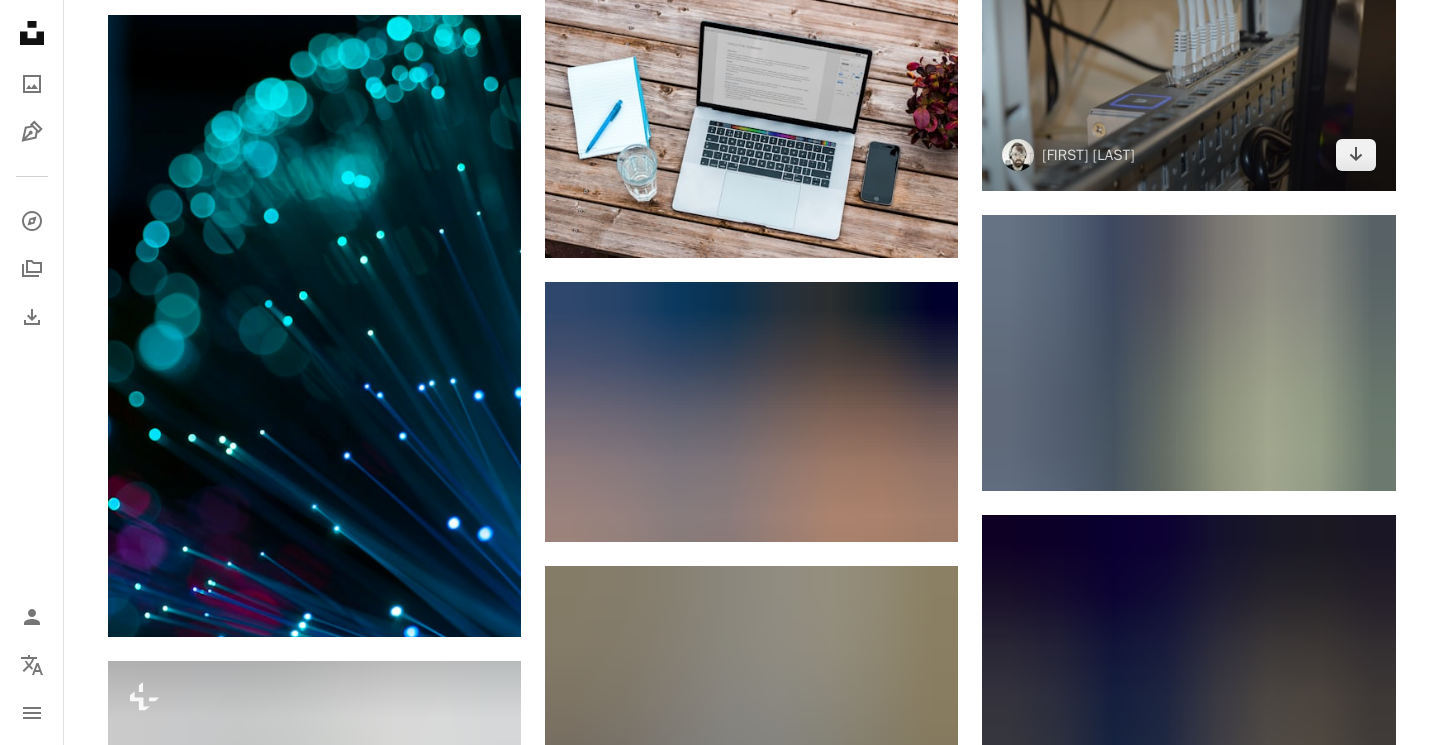 scroll, scrollTop: 1449, scrollLeft: 0, axis: vertical 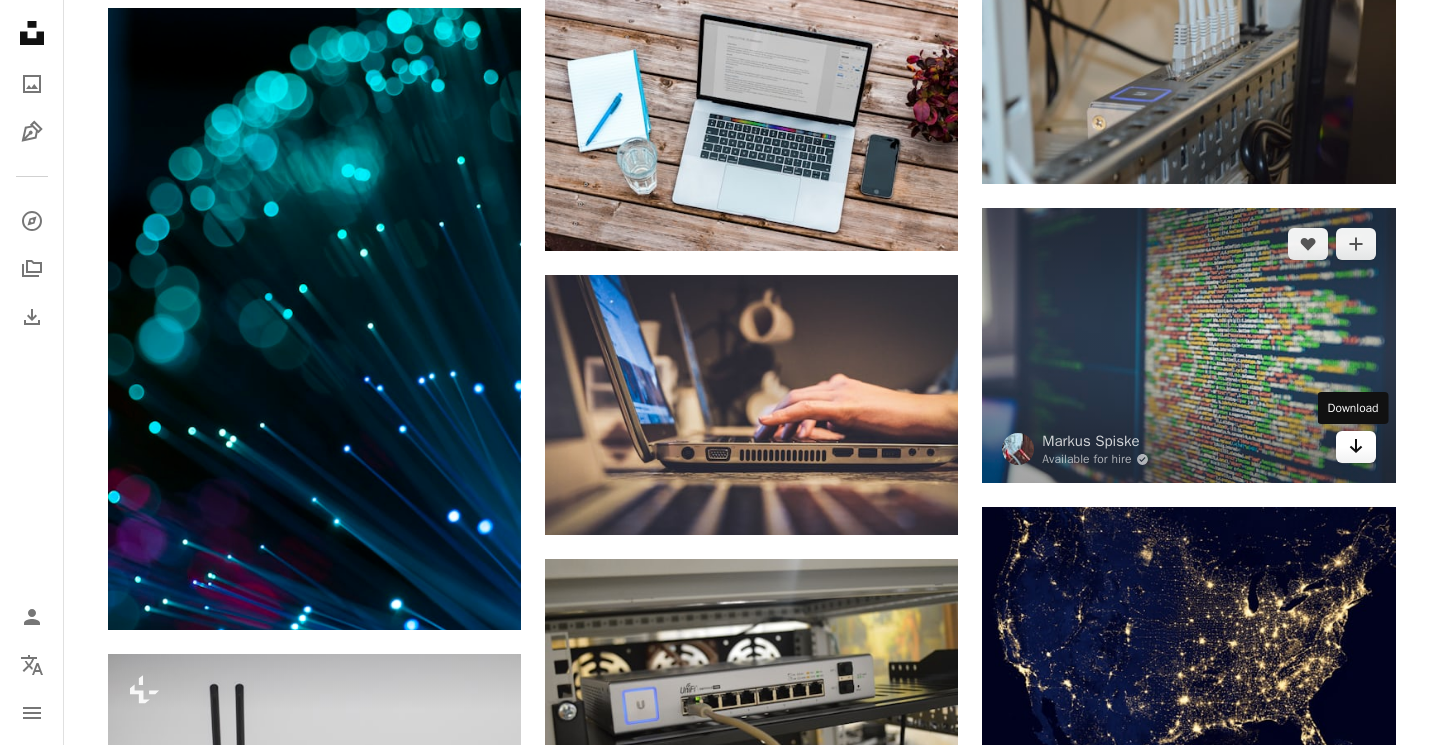 click on "Arrow pointing down" at bounding box center [1356, 447] 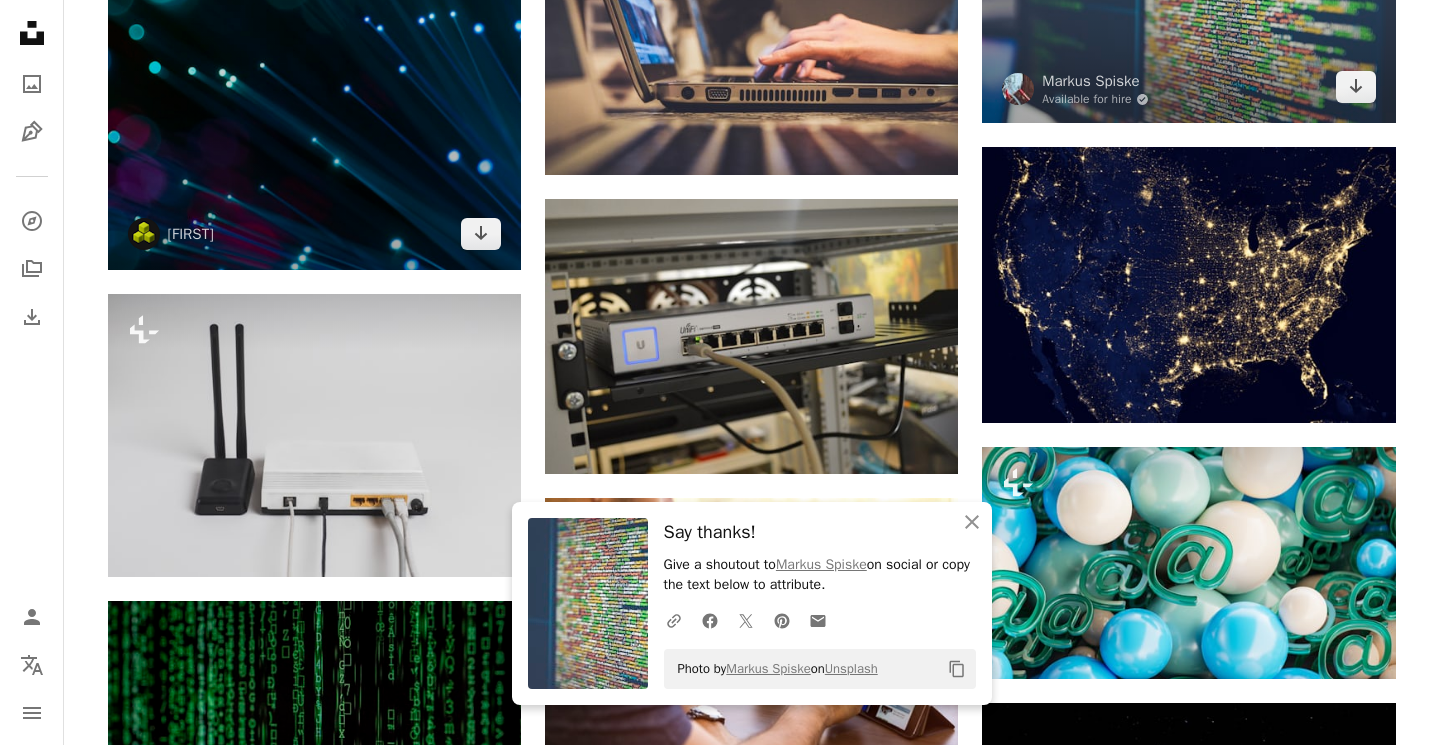 scroll, scrollTop: 1832, scrollLeft: 0, axis: vertical 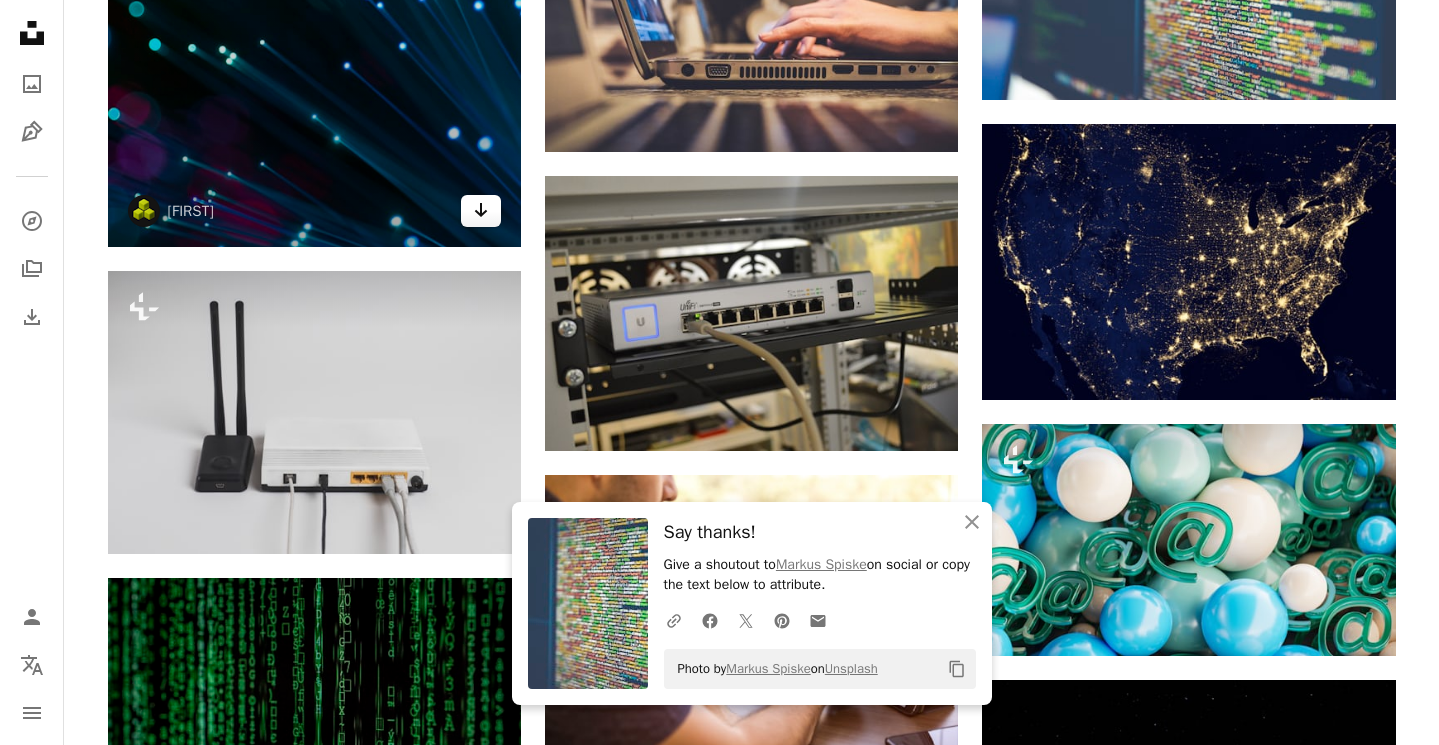 click on "Arrow pointing down" 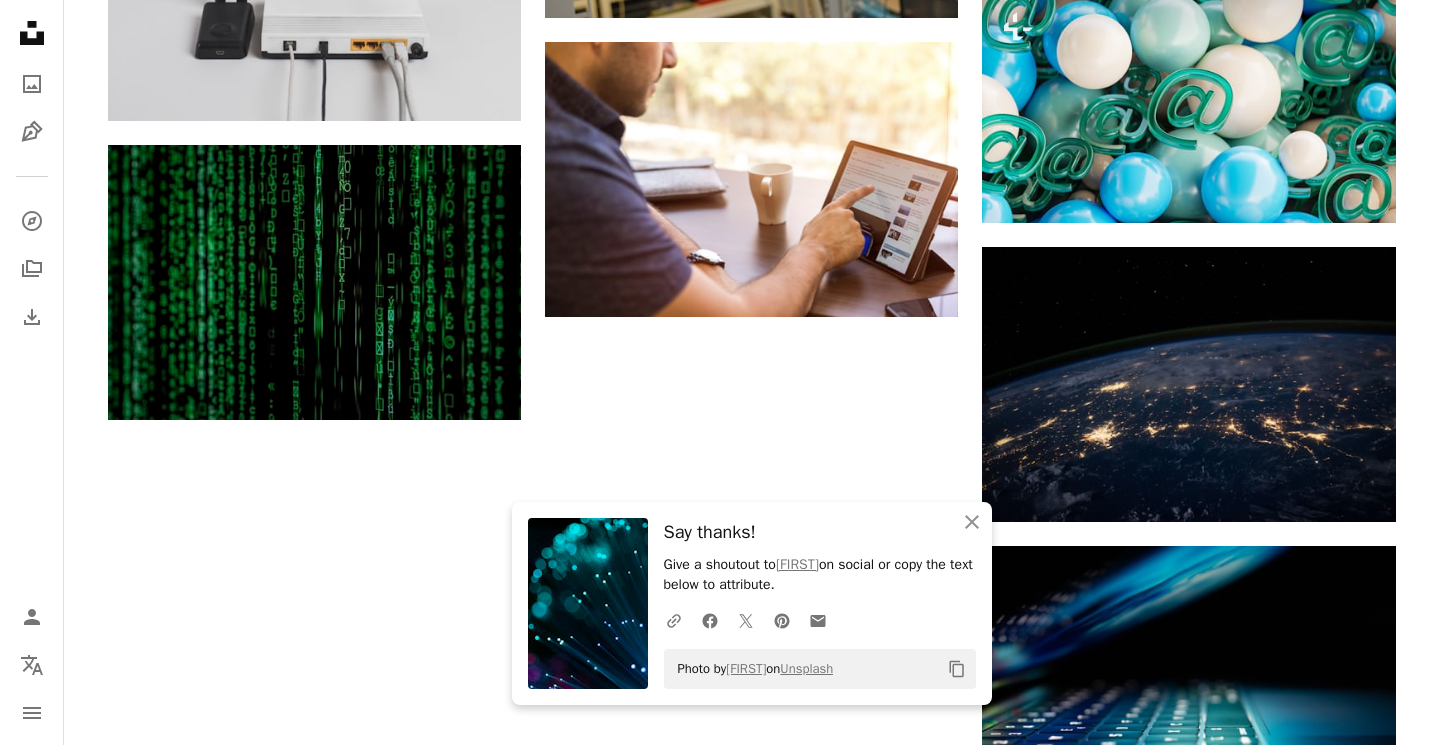 scroll, scrollTop: 2293, scrollLeft: 0, axis: vertical 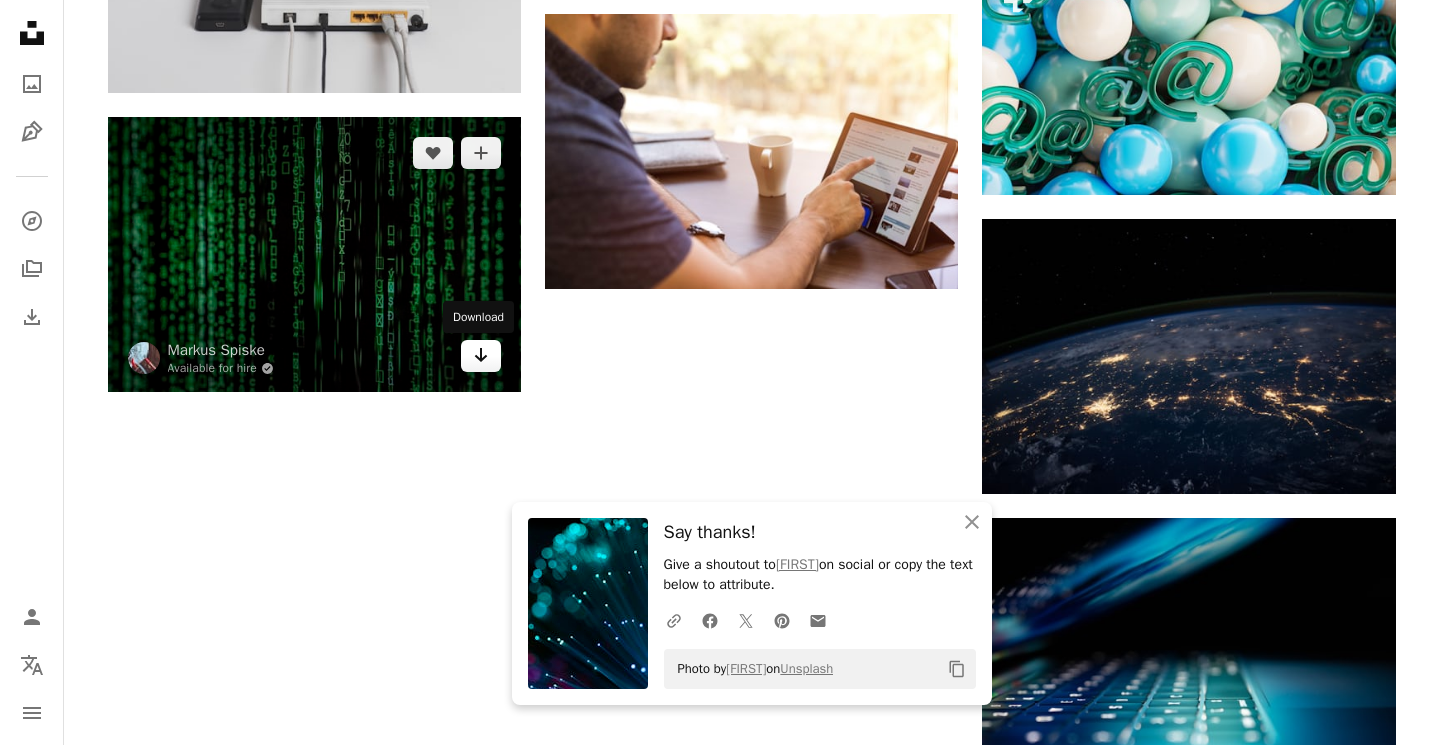click on "Arrow pointing down" 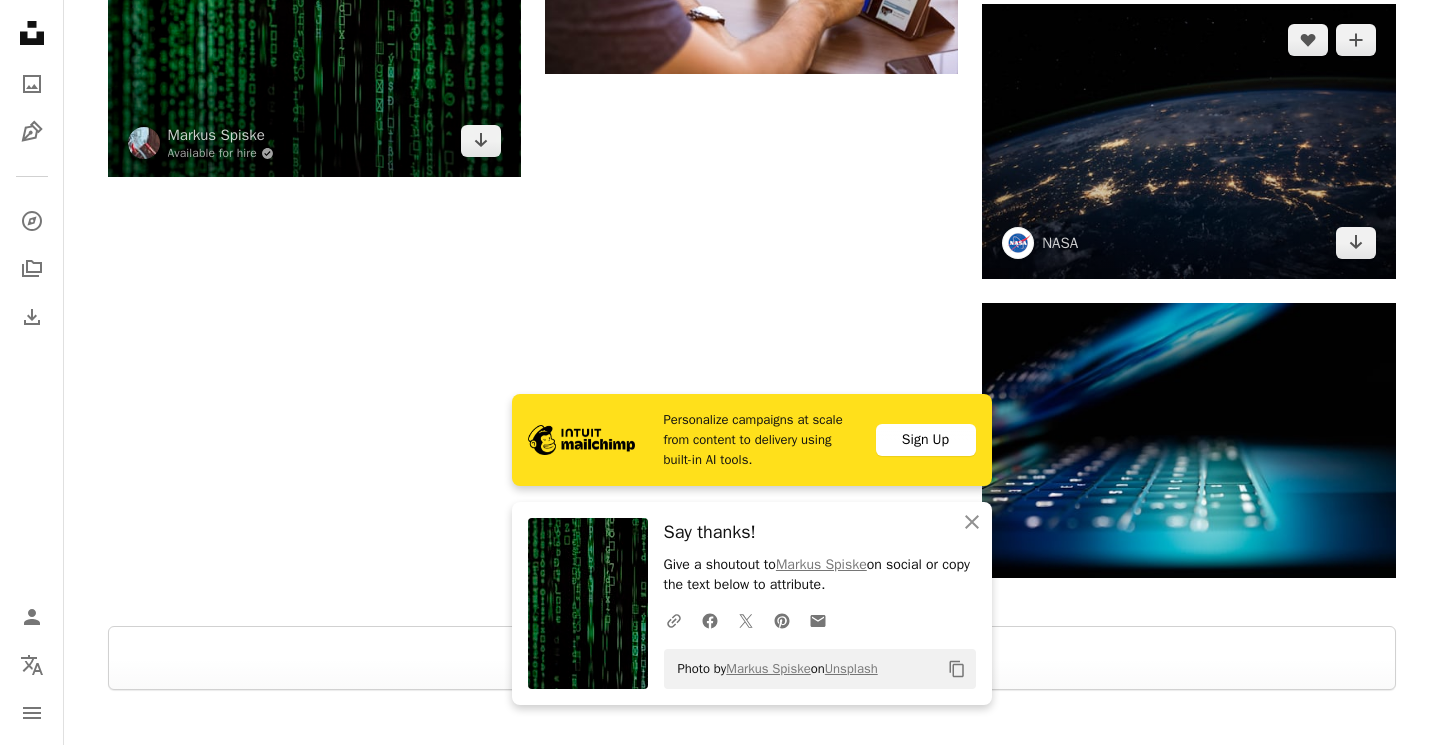 scroll, scrollTop: 2509, scrollLeft: 0, axis: vertical 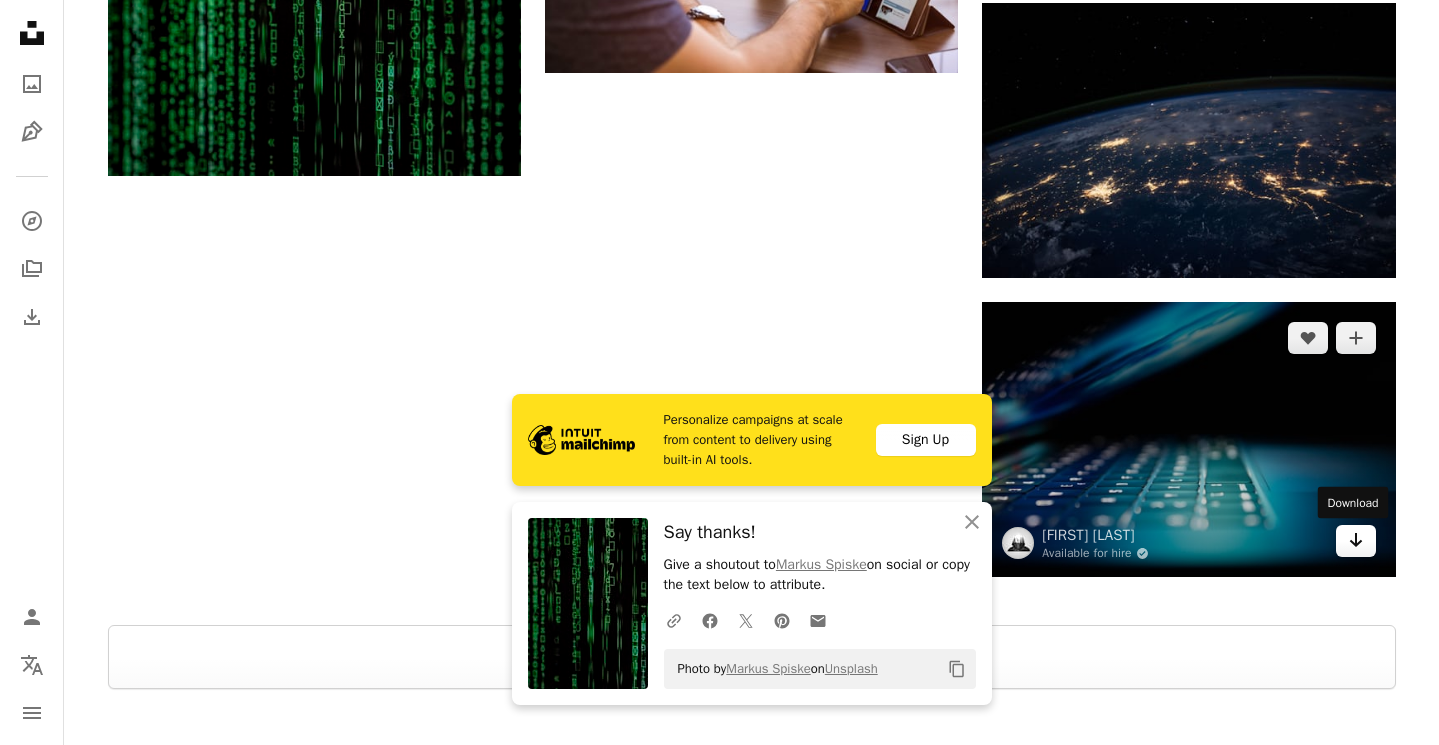 click on "Arrow pointing down" at bounding box center [1356, 541] 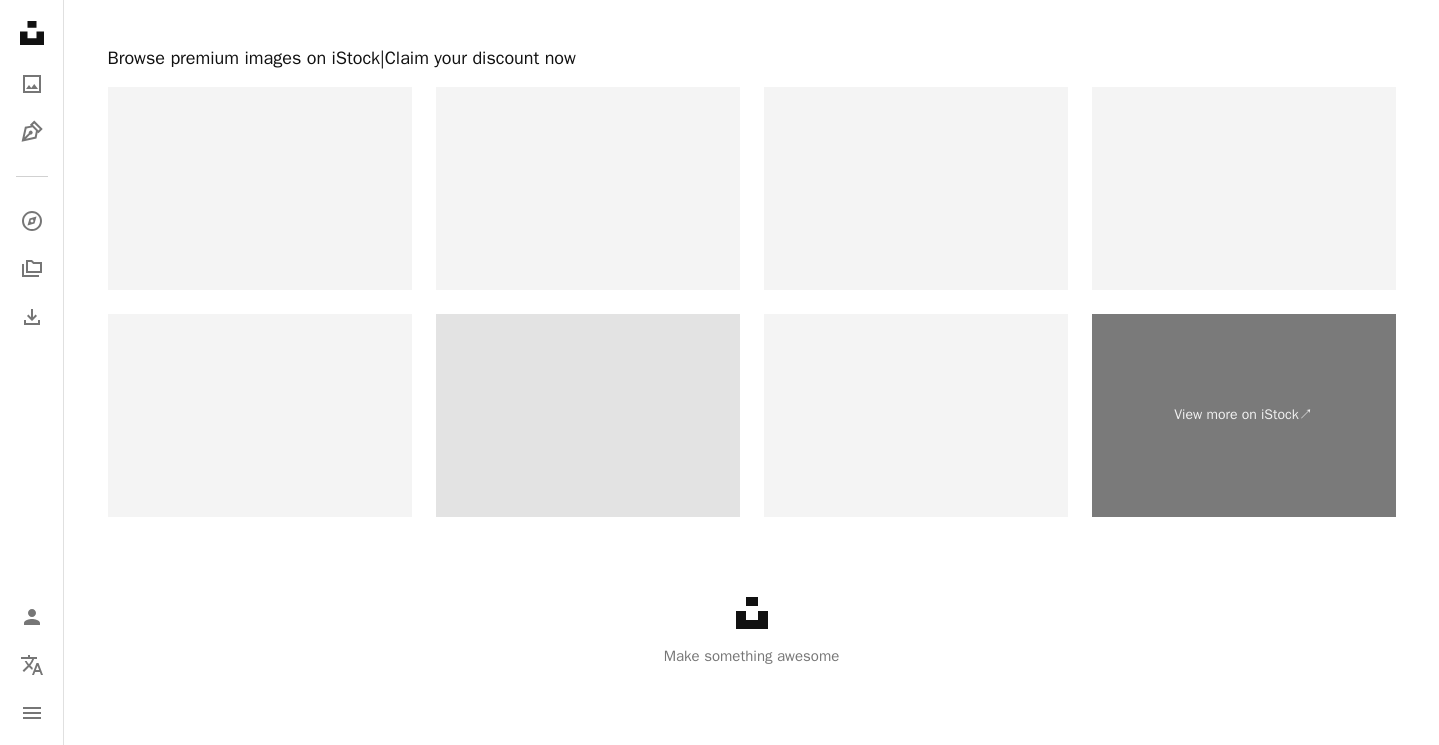 scroll, scrollTop: 3259, scrollLeft: 0, axis: vertical 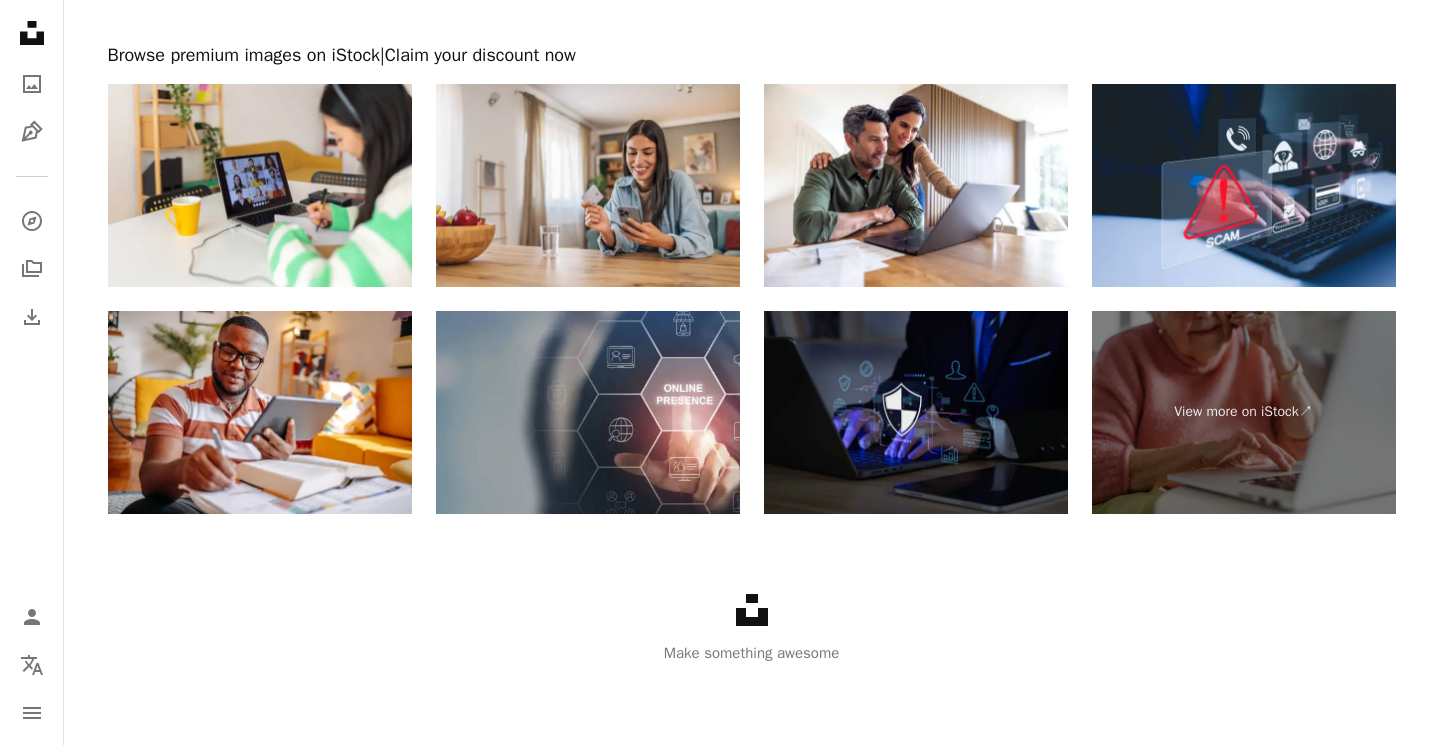 click at bounding box center [916, 412] 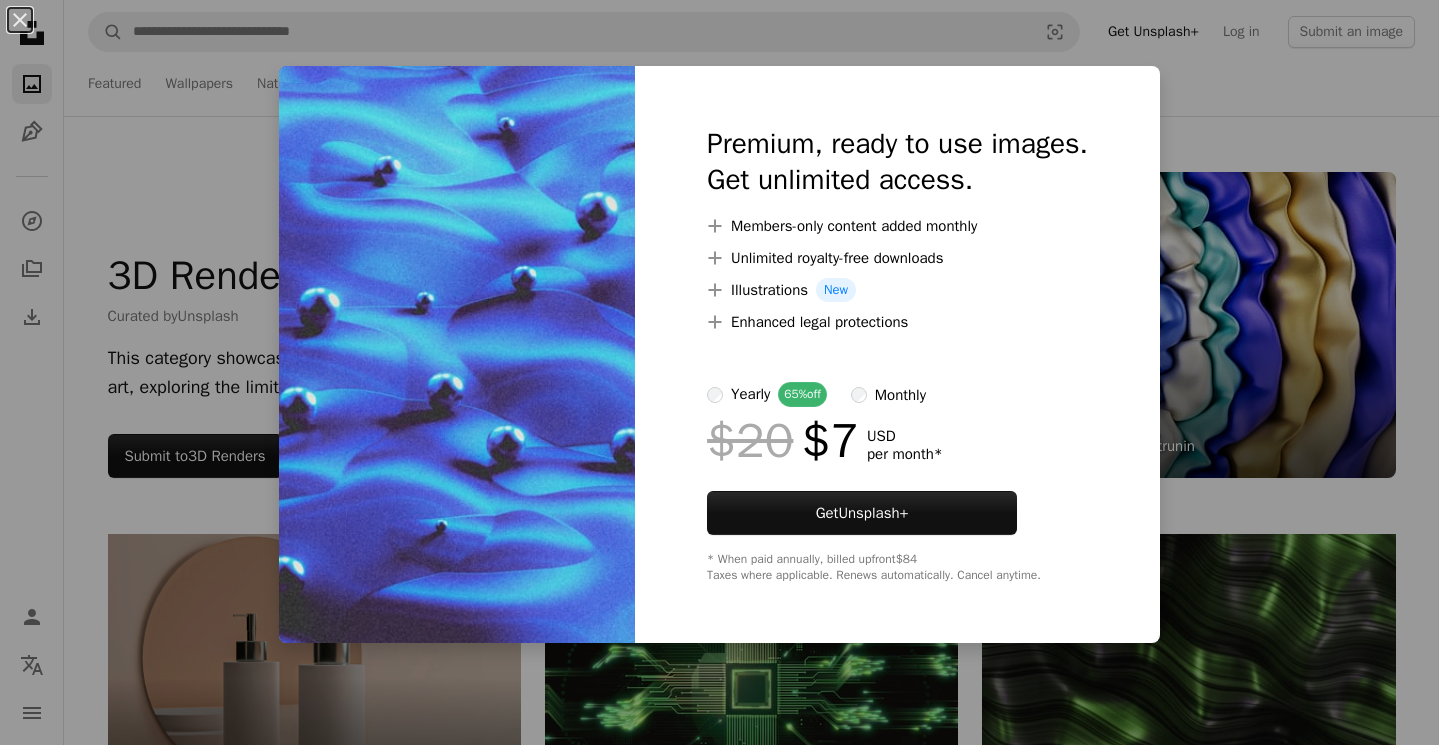 scroll, scrollTop: 1673, scrollLeft: 0, axis: vertical 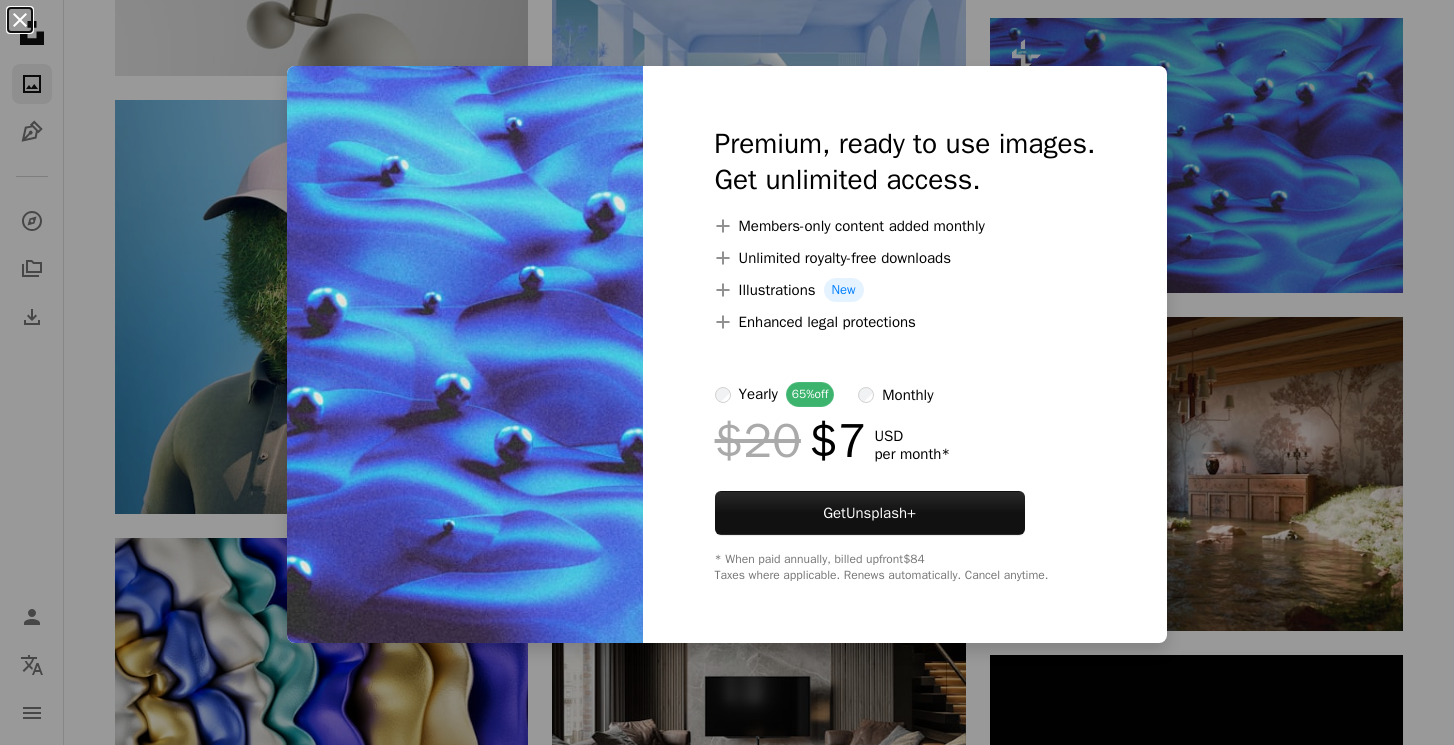 click on "An X shape" at bounding box center [20, 20] 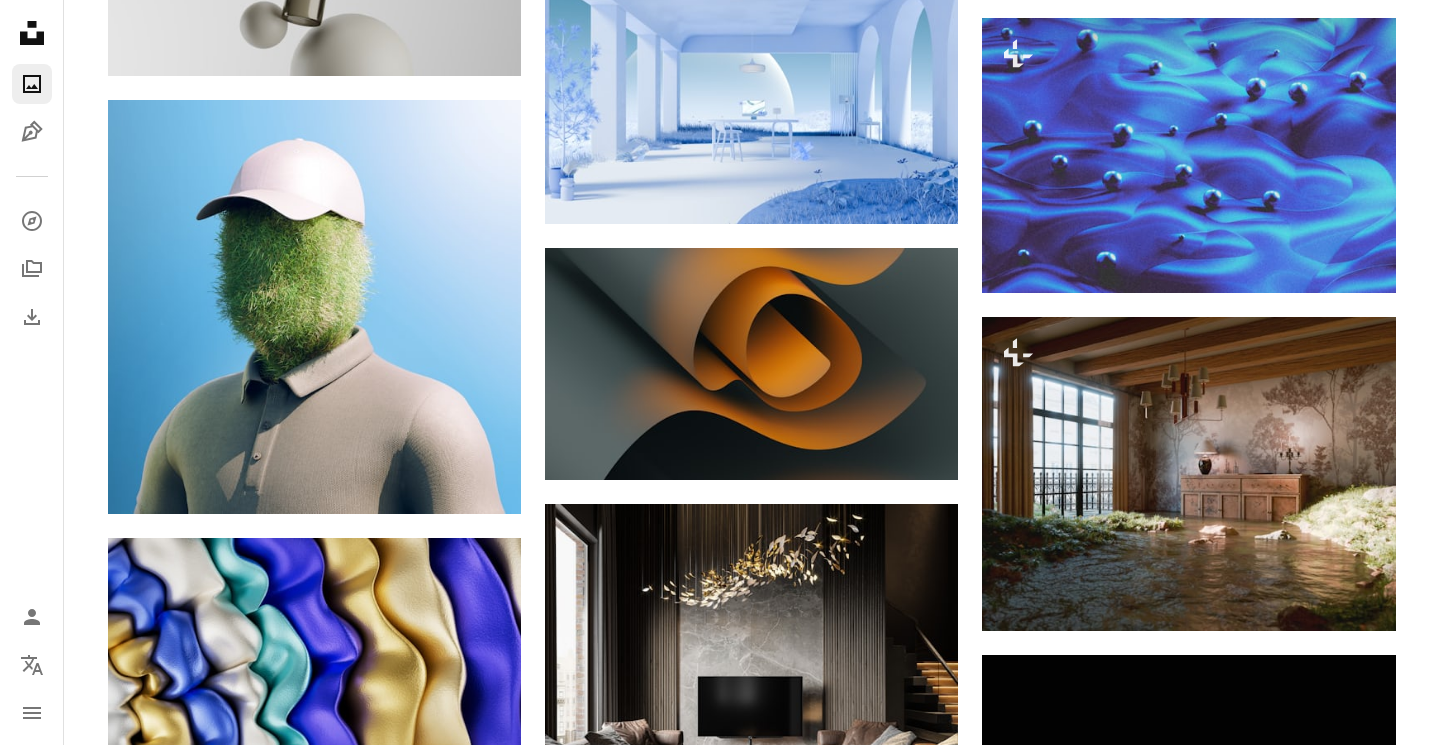 scroll, scrollTop: 0, scrollLeft: 0, axis: both 